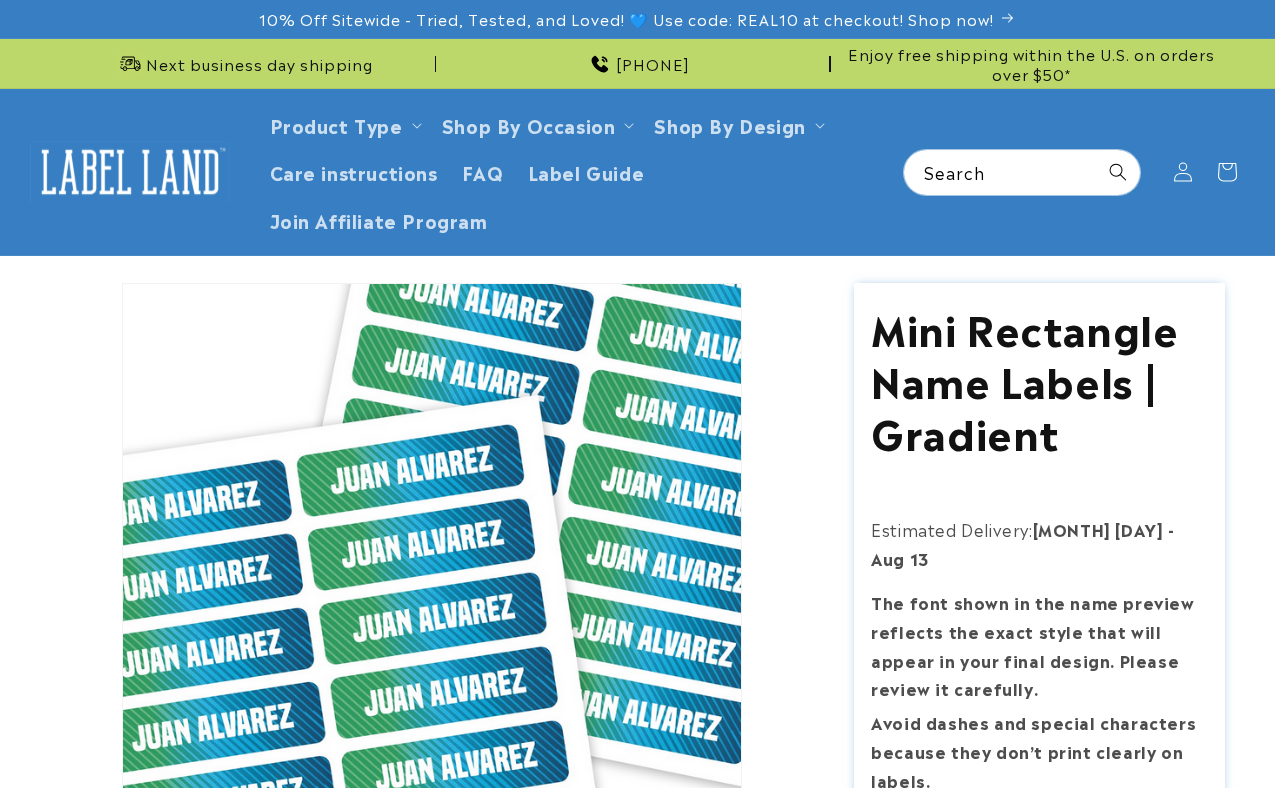 scroll, scrollTop: 0, scrollLeft: 0, axis: both 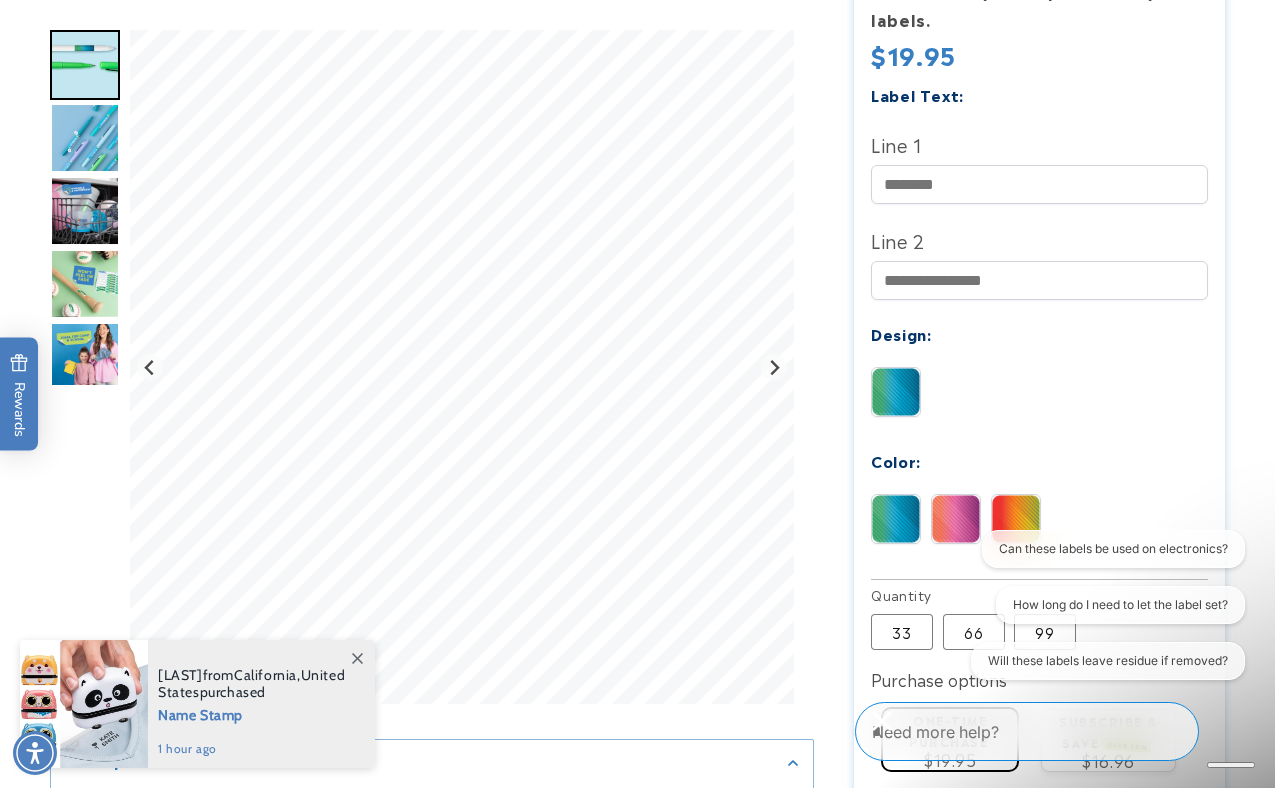 click at bounding box center (85, 138) 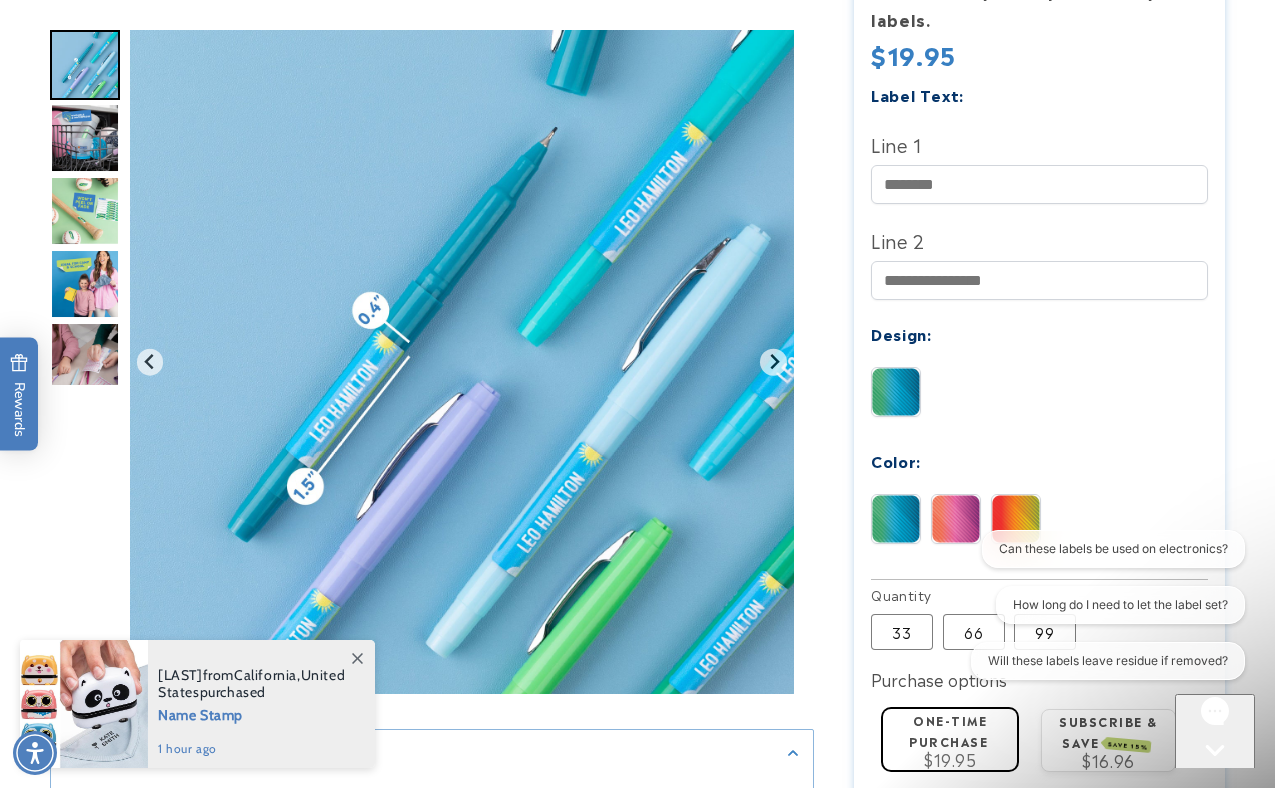 click at bounding box center (85, 138) 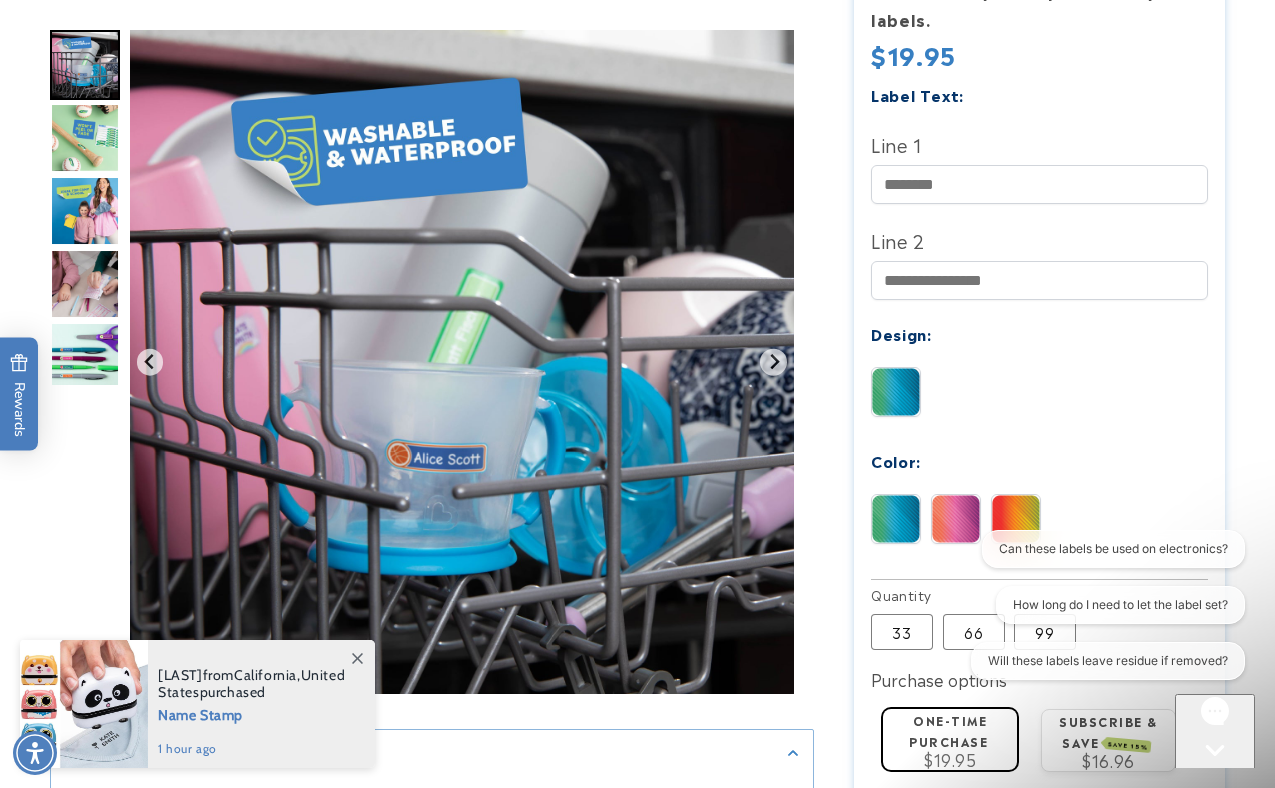 click at bounding box center [85, 211] 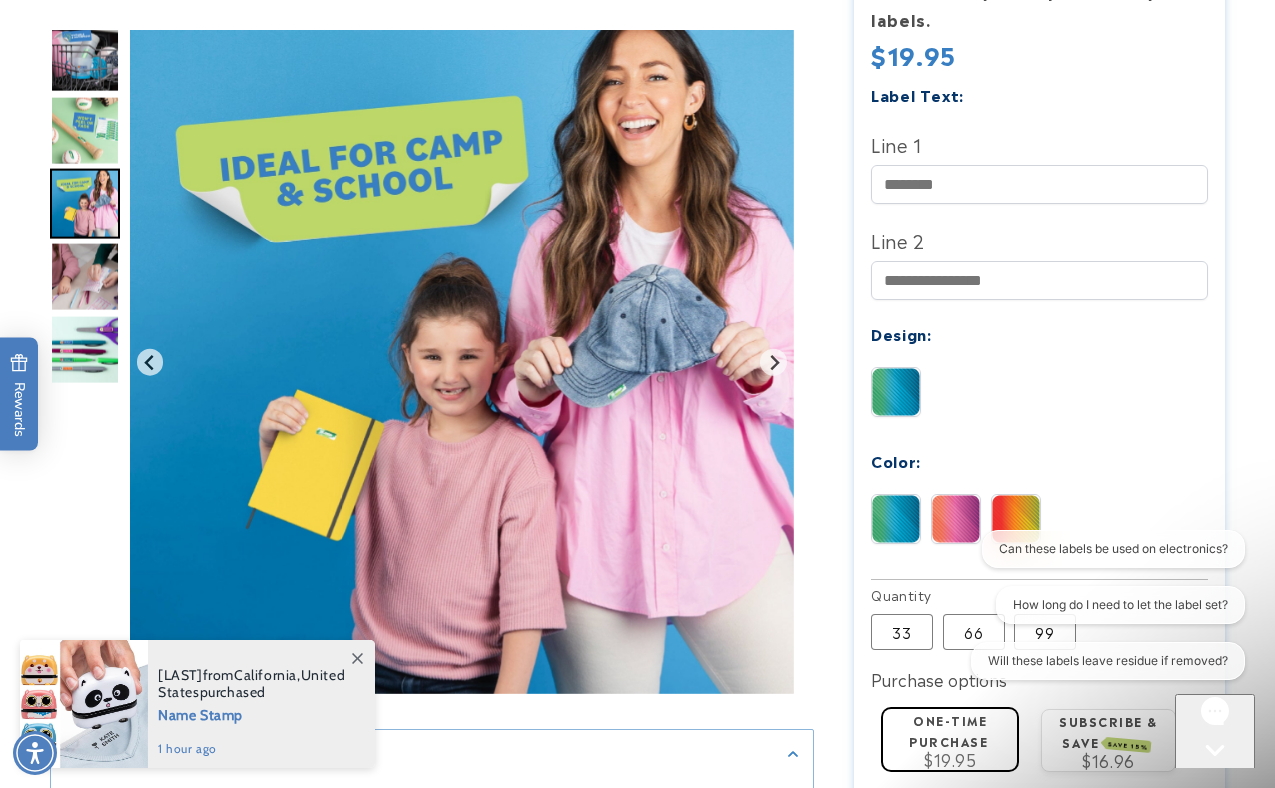 click at bounding box center (85, 277) 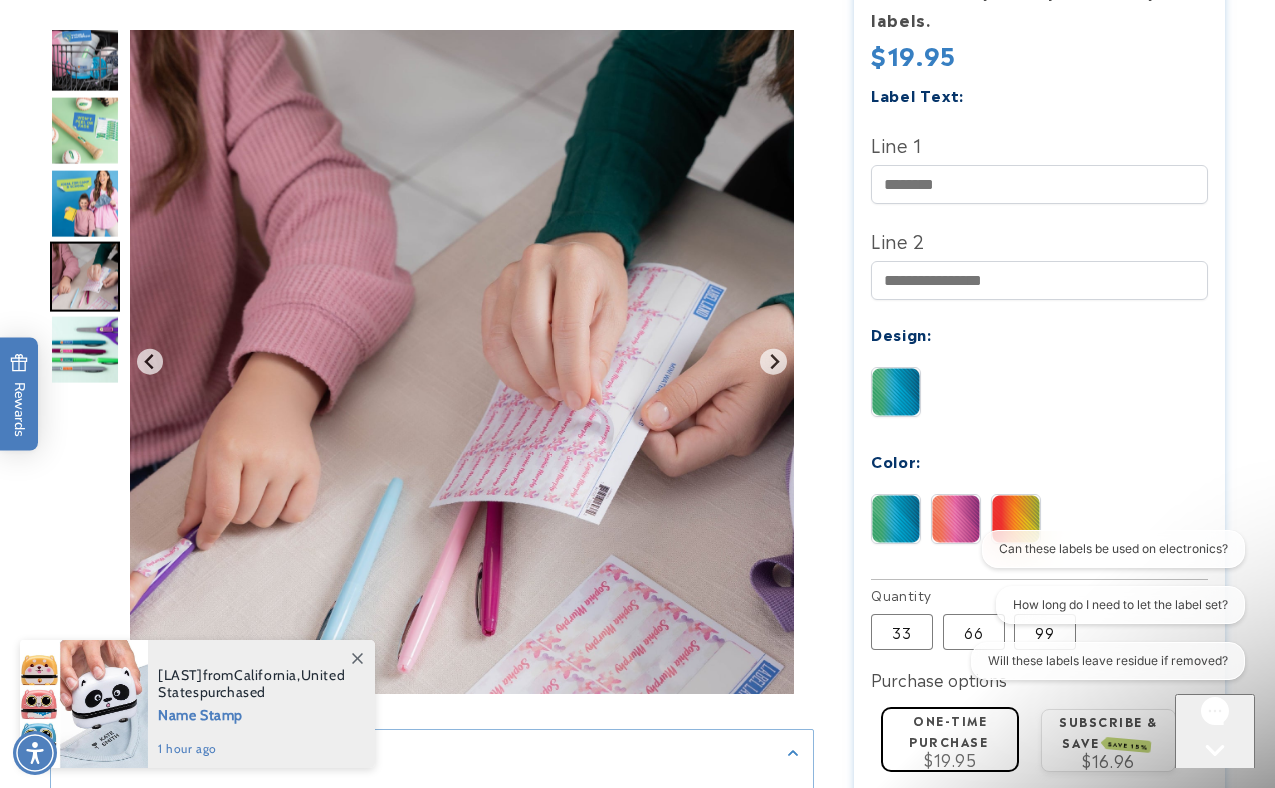 click at bounding box center [85, 350] 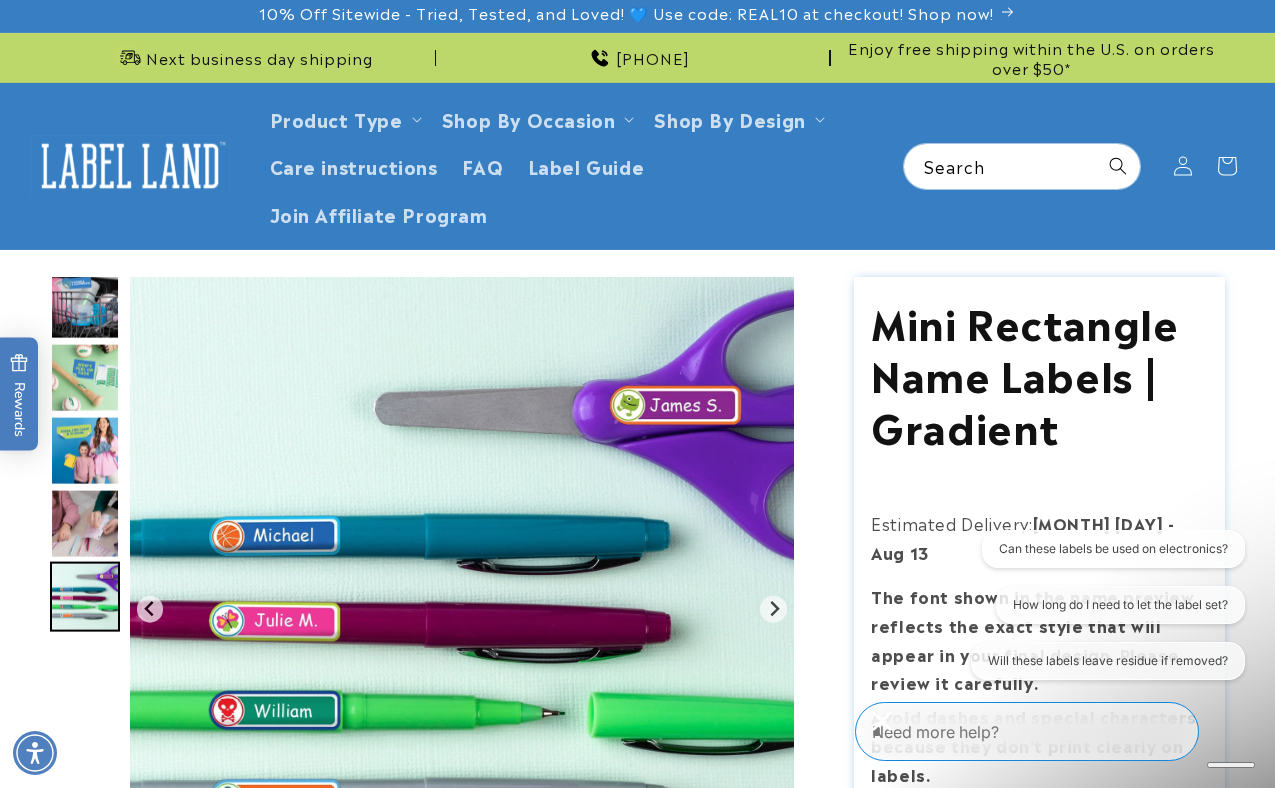 scroll, scrollTop: 0, scrollLeft: 0, axis: both 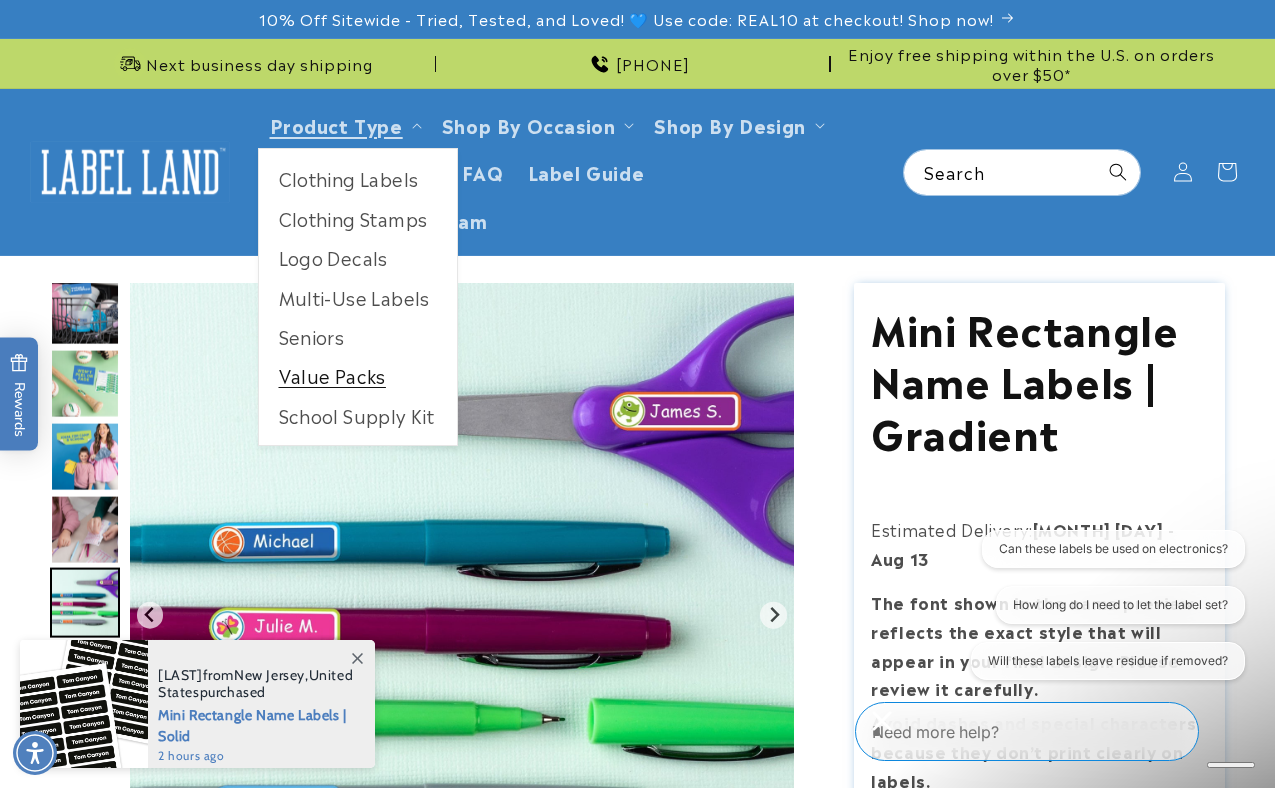 click on "Value Packs" at bounding box center [358, 375] 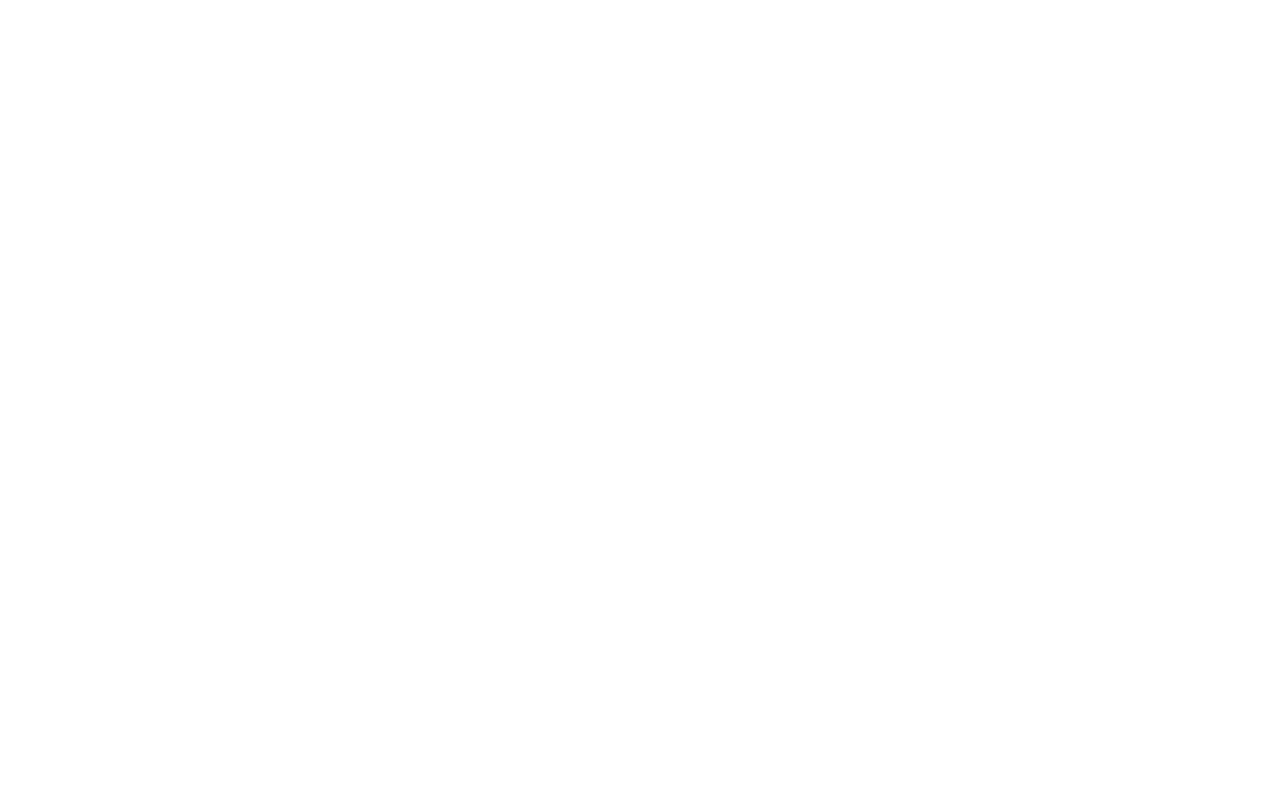 scroll, scrollTop: 0, scrollLeft: 0, axis: both 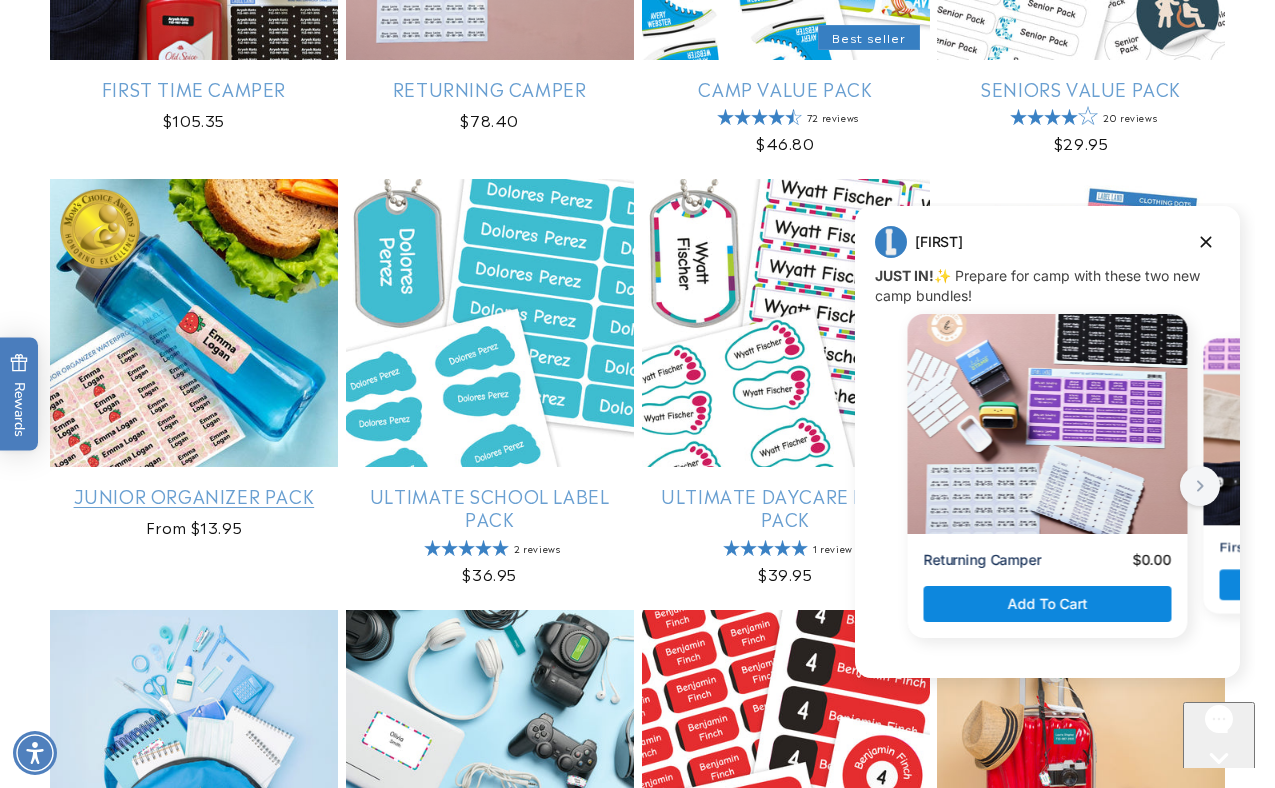 click on "Junior Organizer Pack" at bounding box center [194, 495] 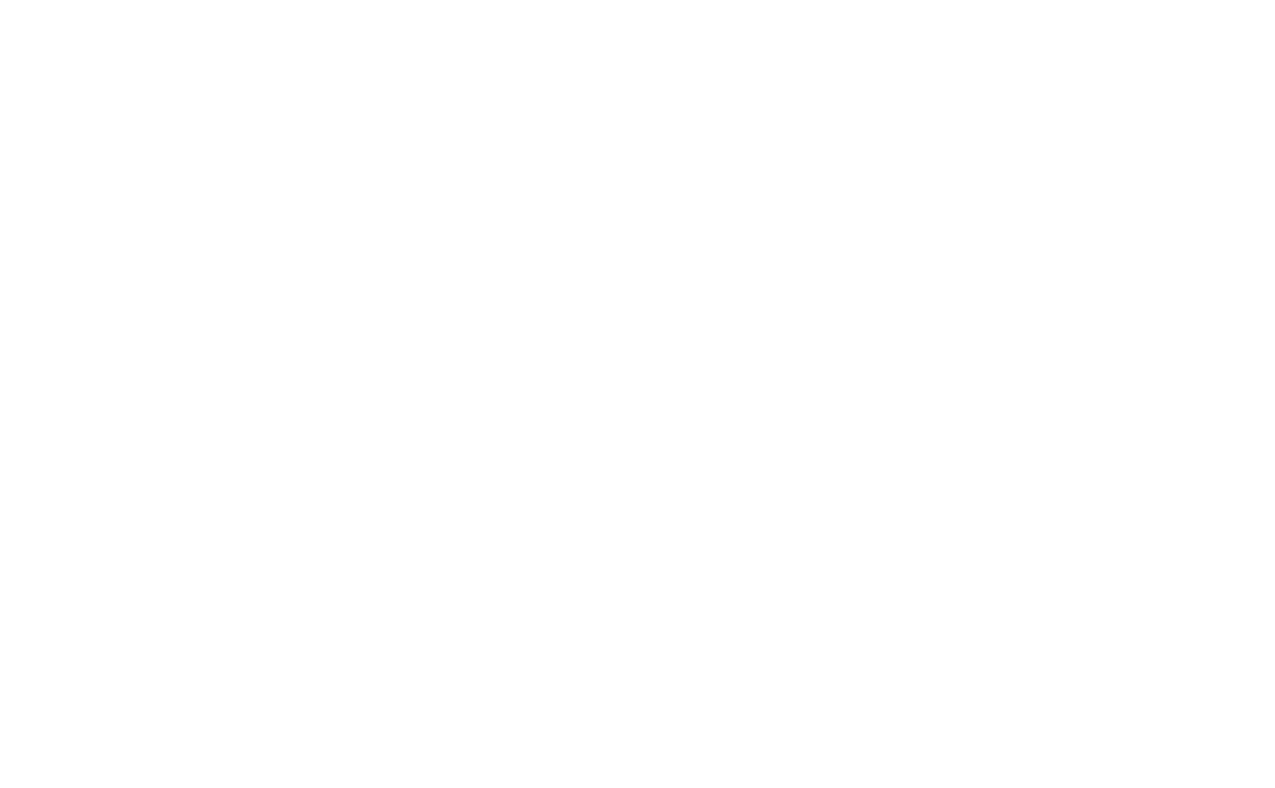 scroll, scrollTop: 0, scrollLeft: 0, axis: both 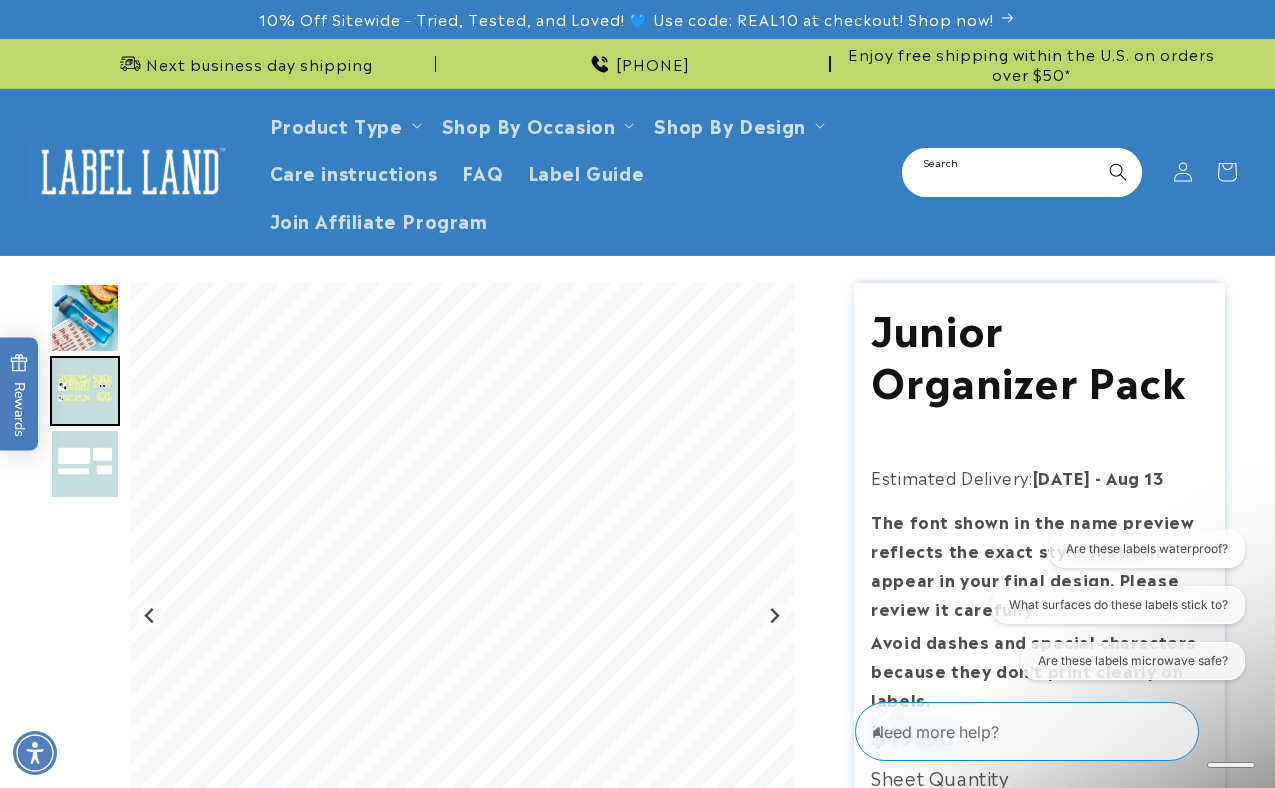 click on "Search" at bounding box center (1022, 172) 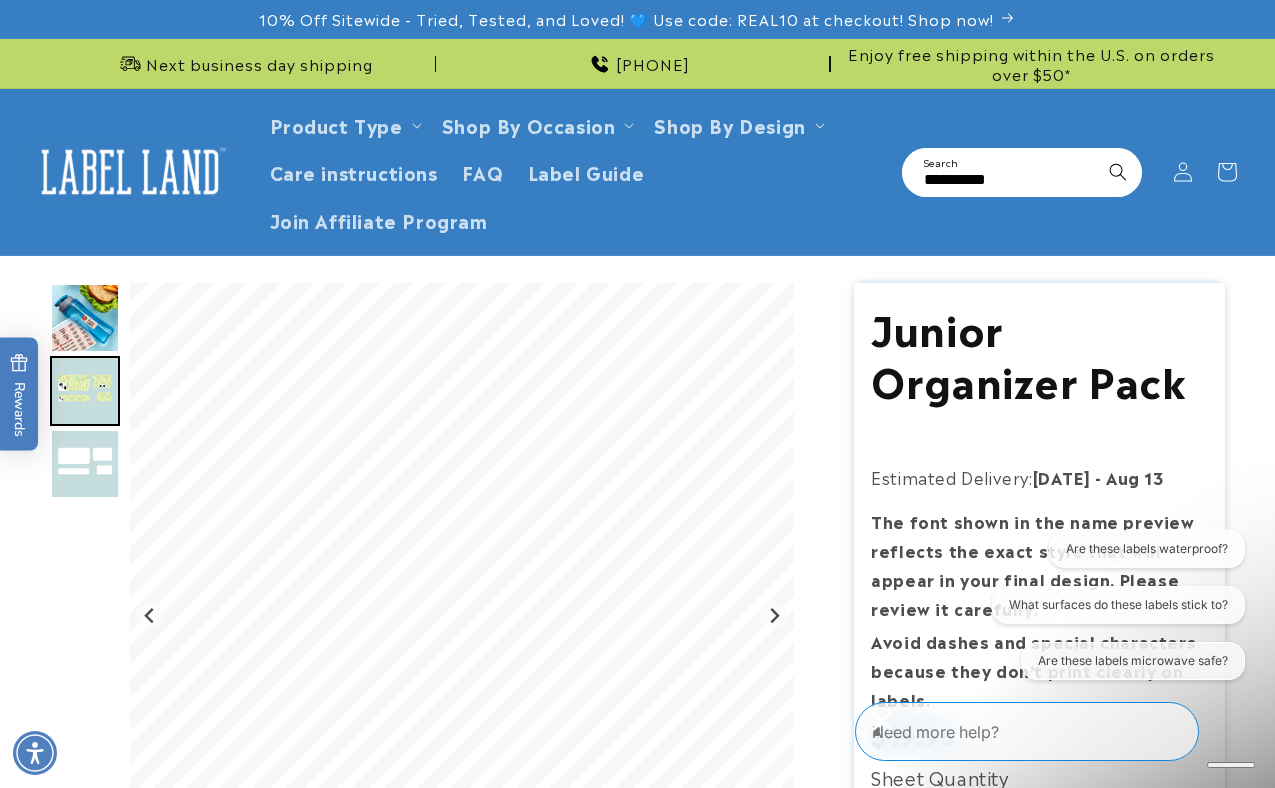 type on "**********" 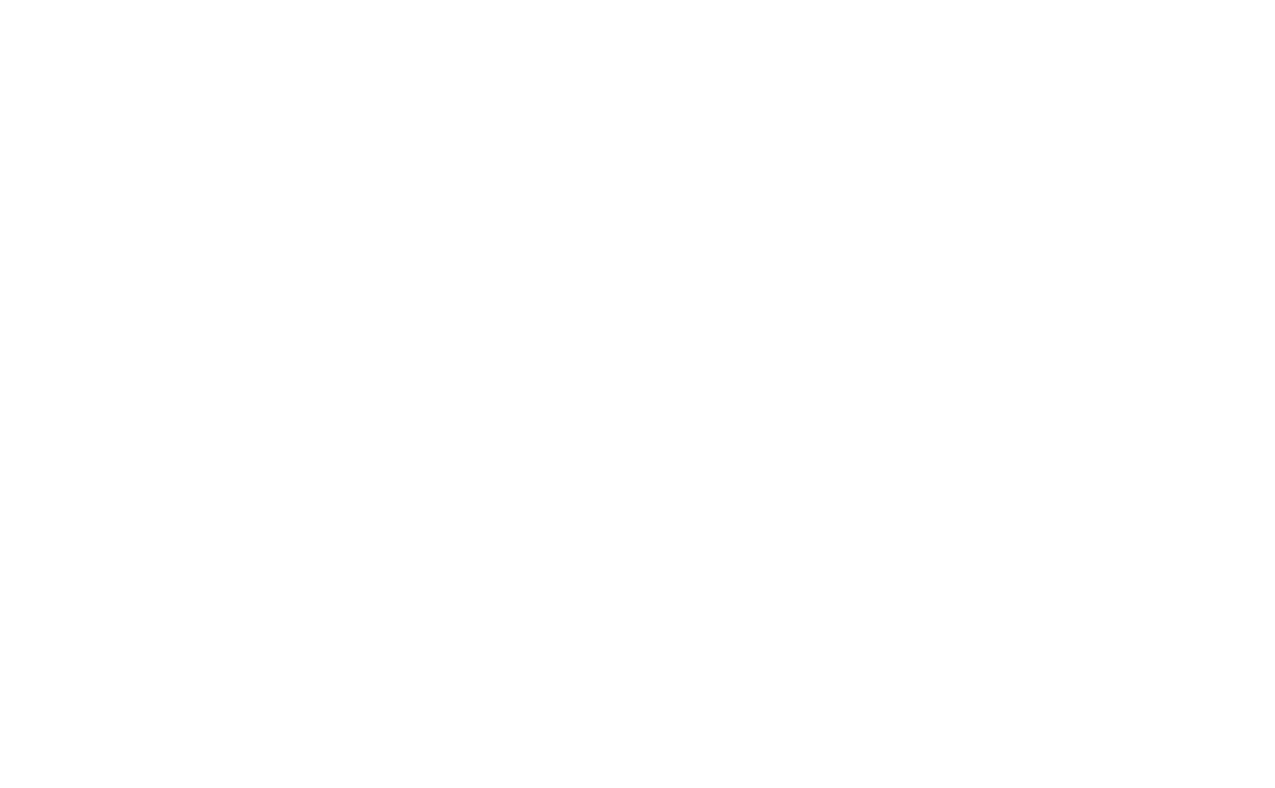 scroll, scrollTop: 0, scrollLeft: 0, axis: both 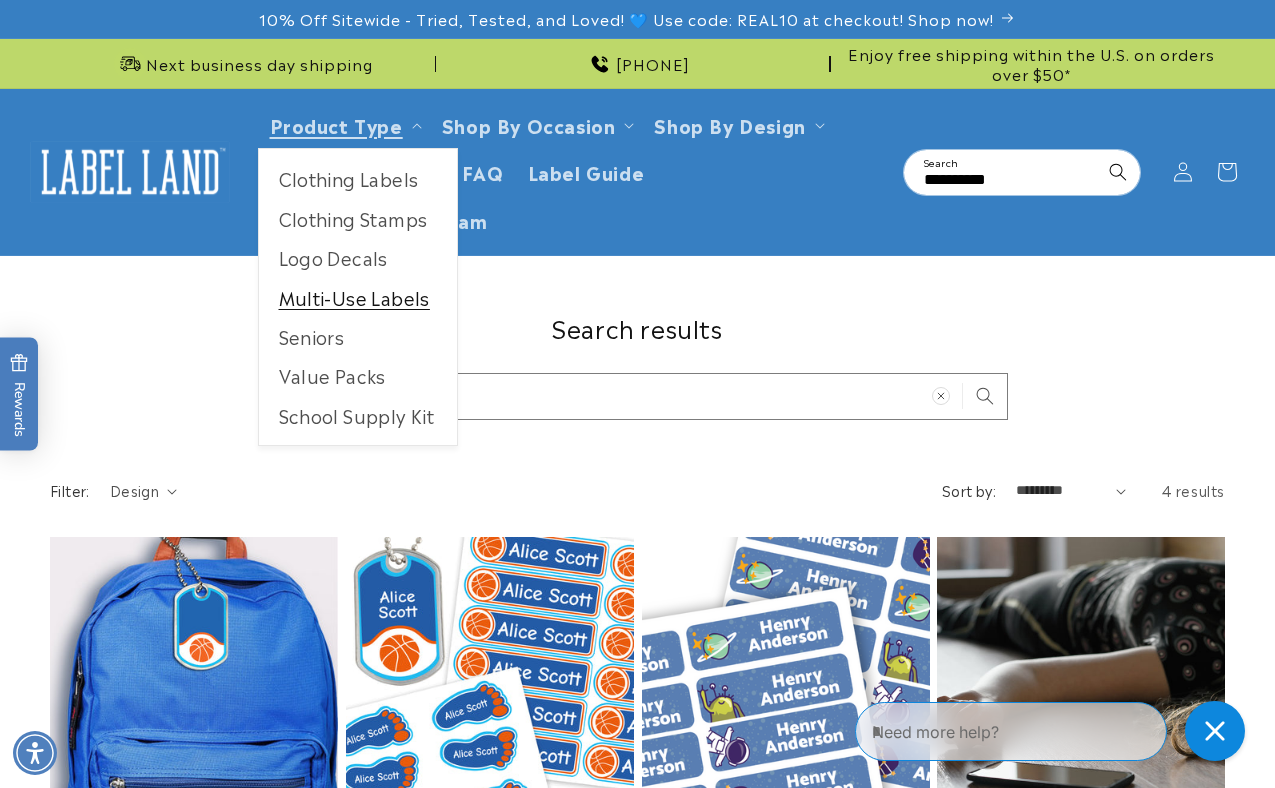 click on "Multi-Use Labels" at bounding box center [358, 297] 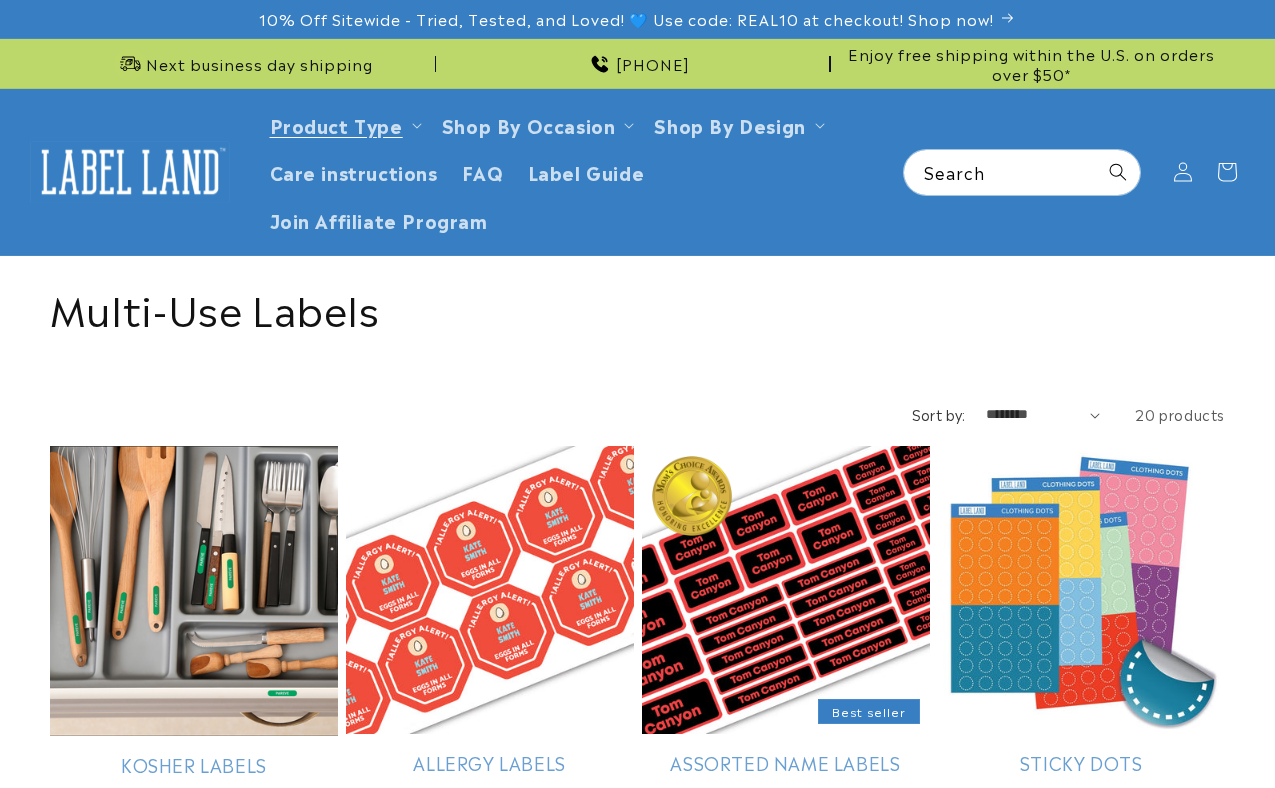 scroll, scrollTop: 0, scrollLeft: 0, axis: both 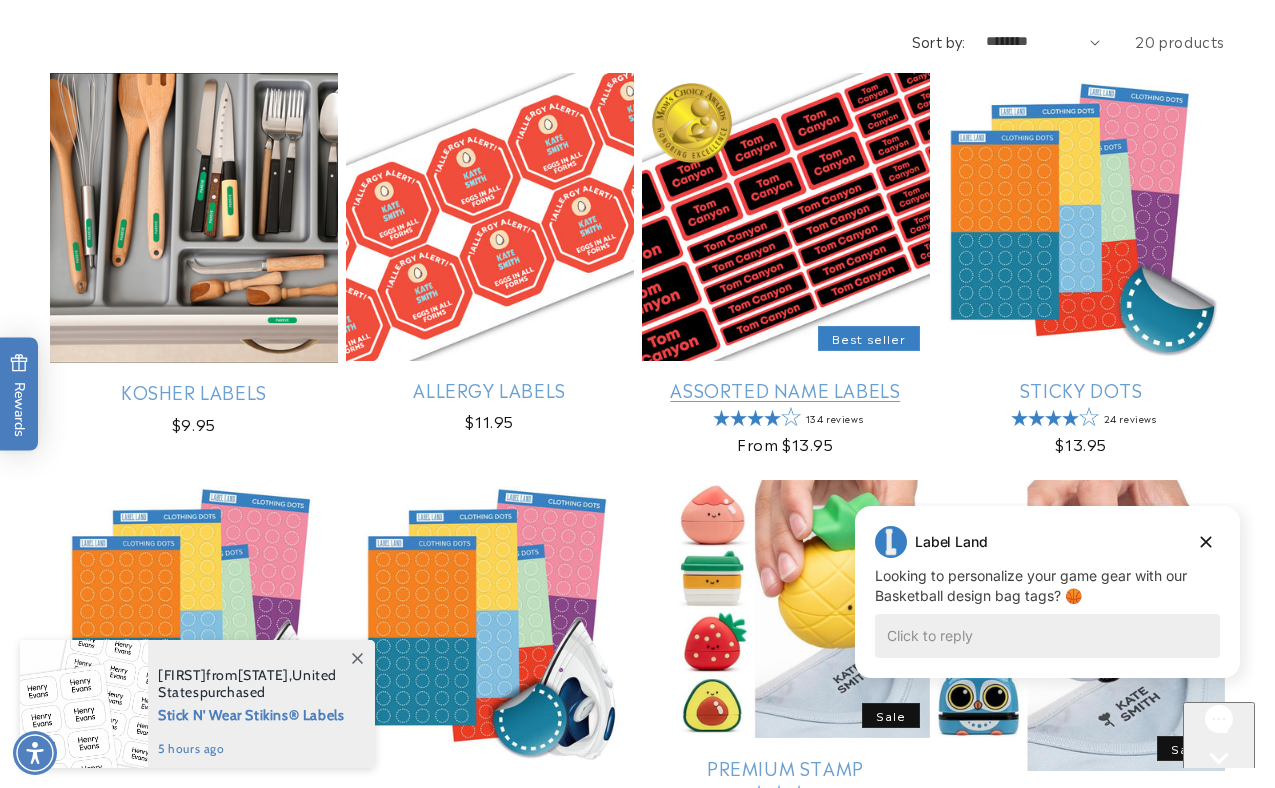 click on "Assorted Name Labels" at bounding box center (786, 389) 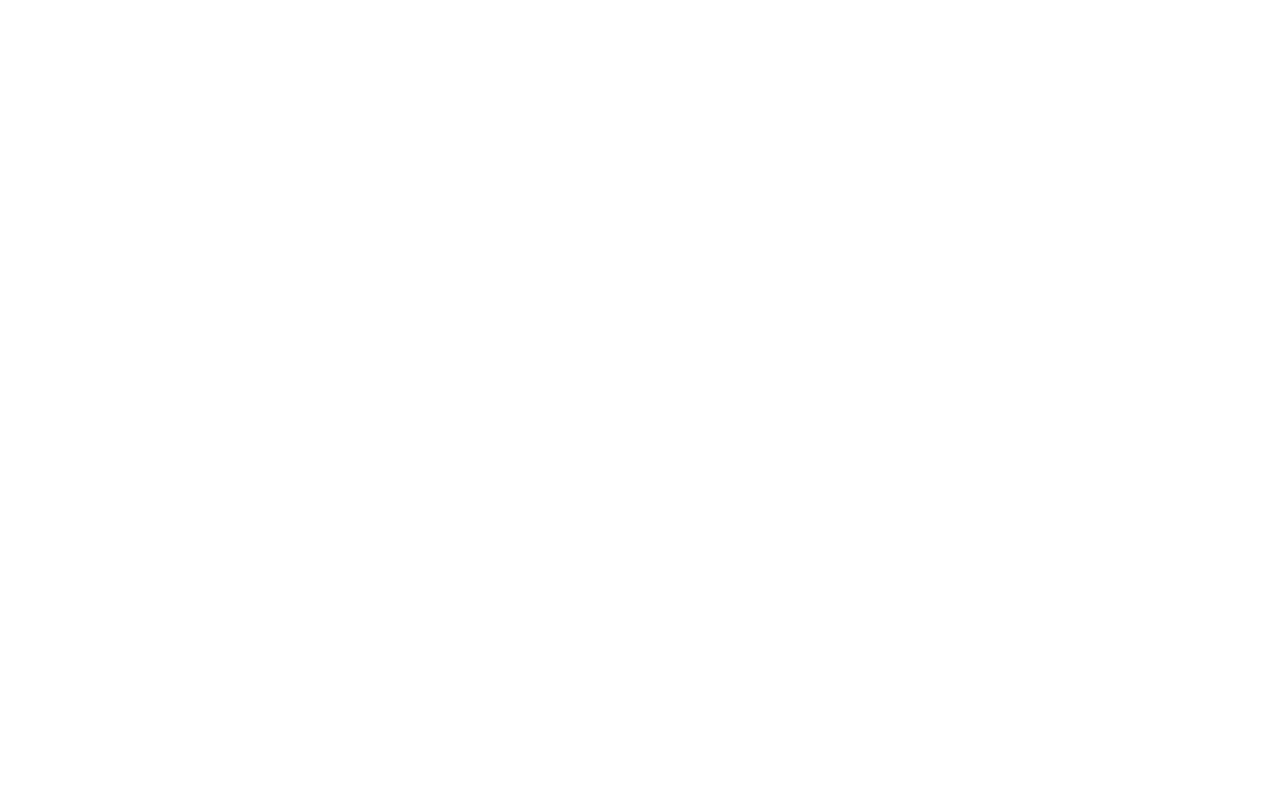 scroll, scrollTop: 0, scrollLeft: 0, axis: both 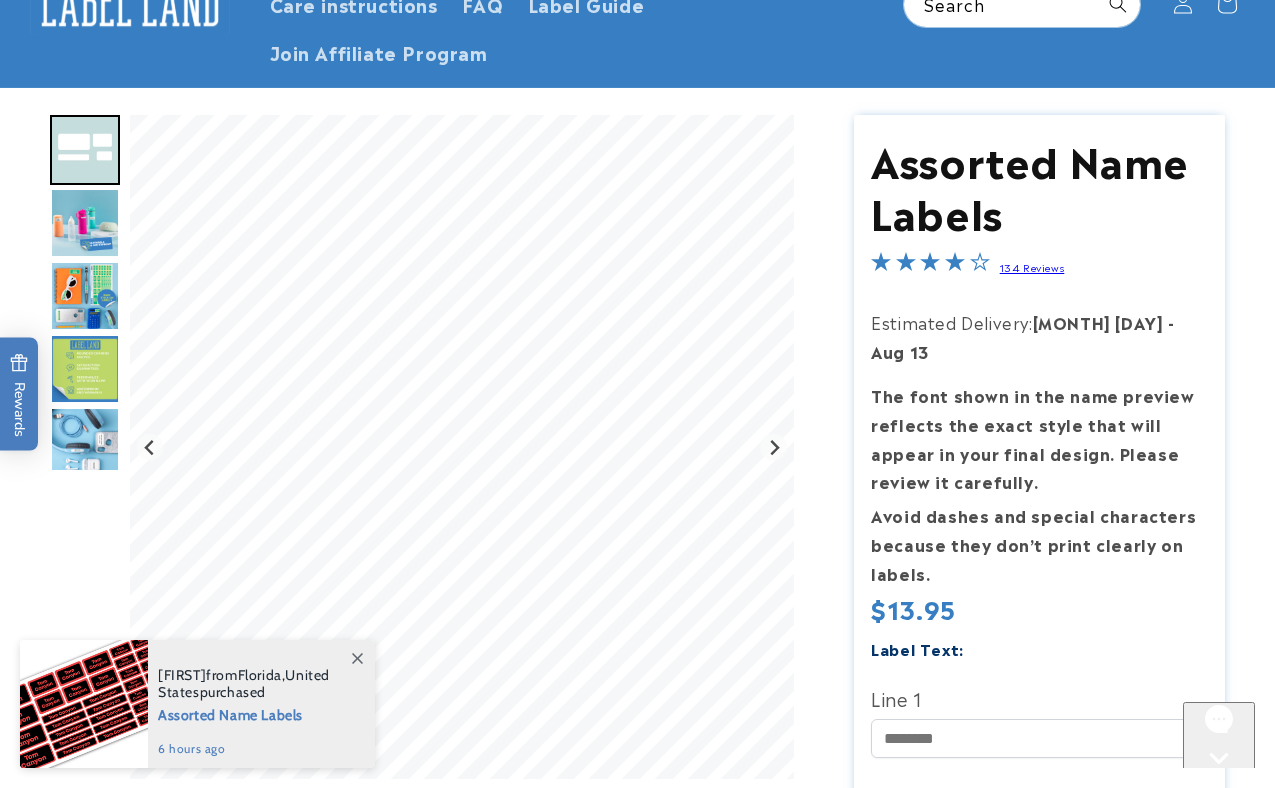 click at bounding box center (85, 223) 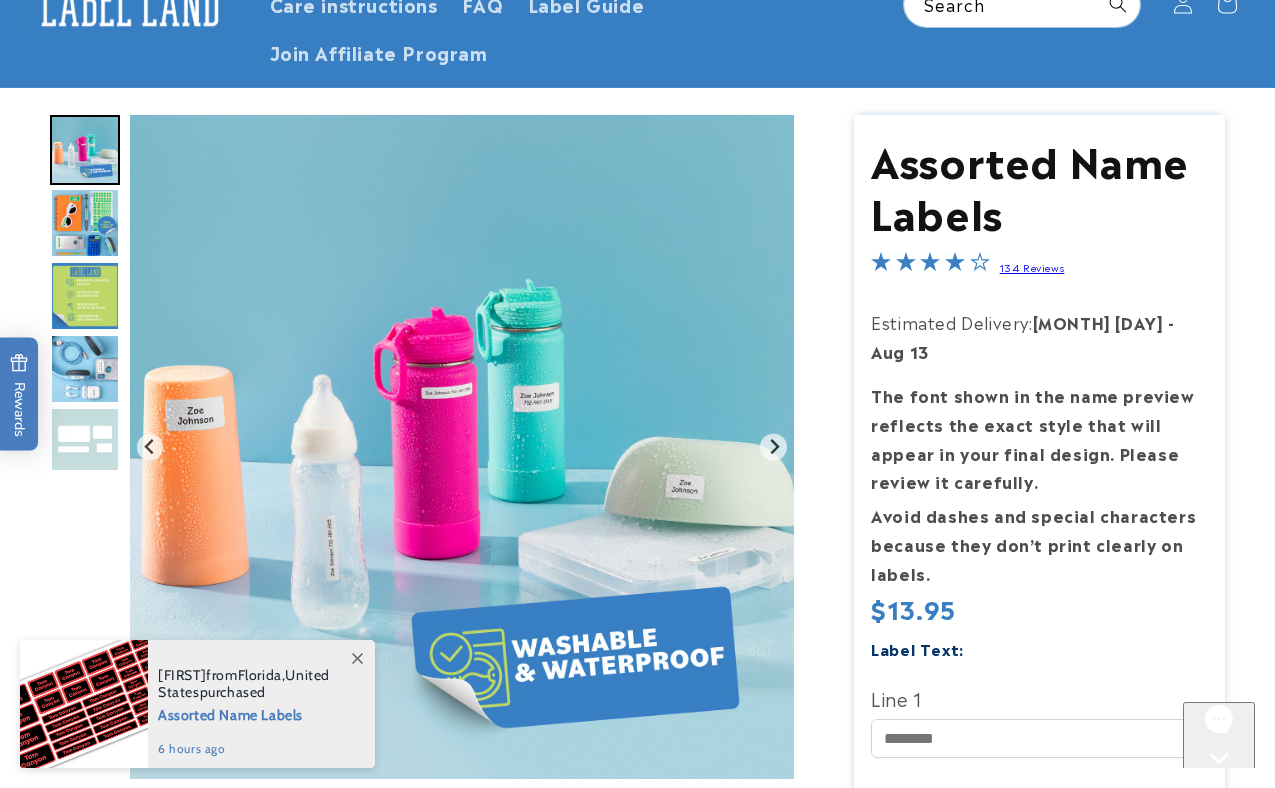 click at bounding box center (85, 223) 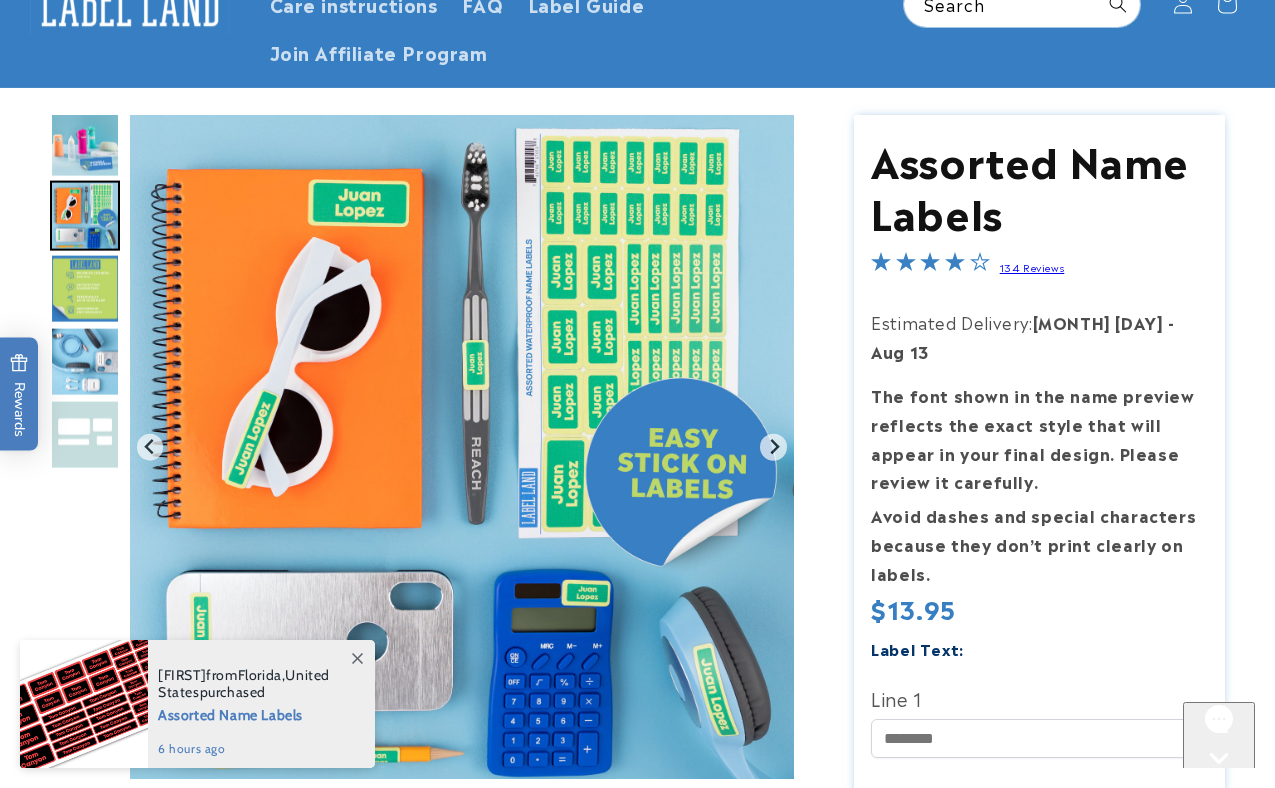 click at bounding box center [85, 289] 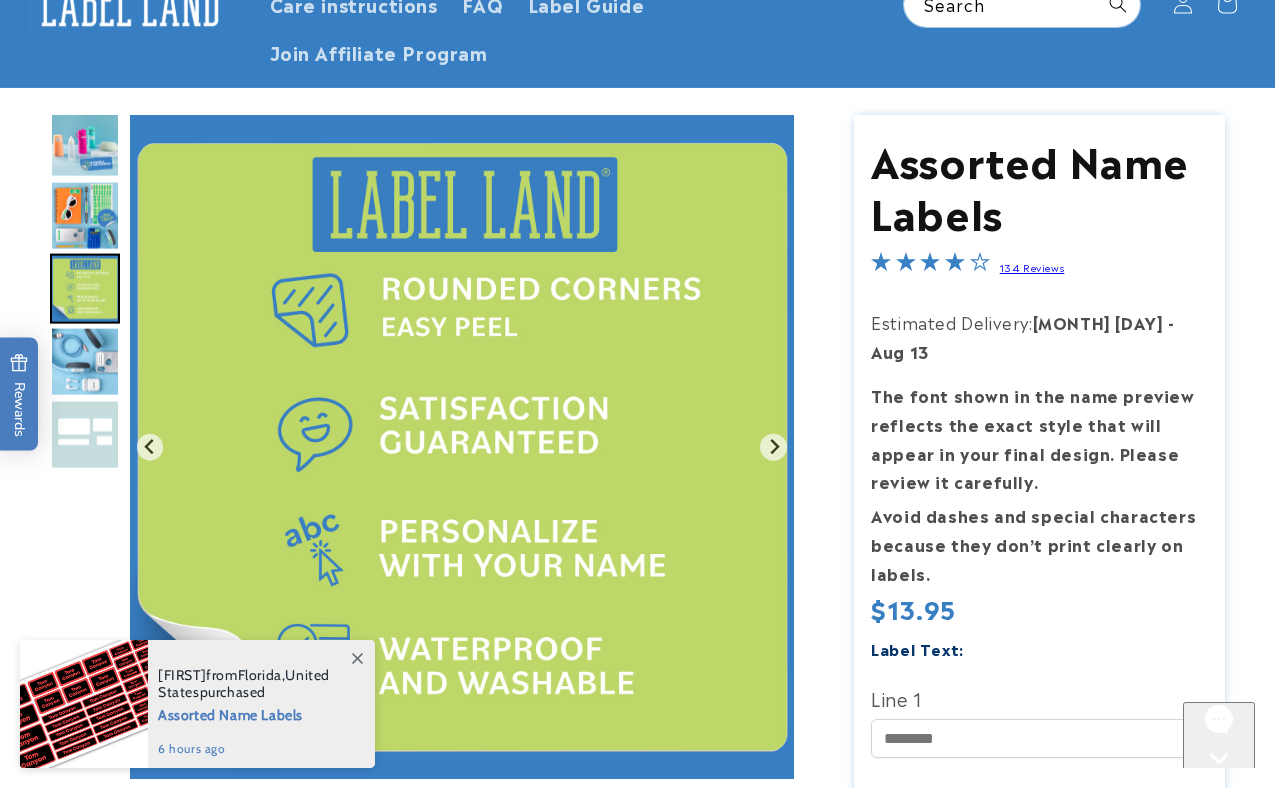 click at bounding box center [85, 362] 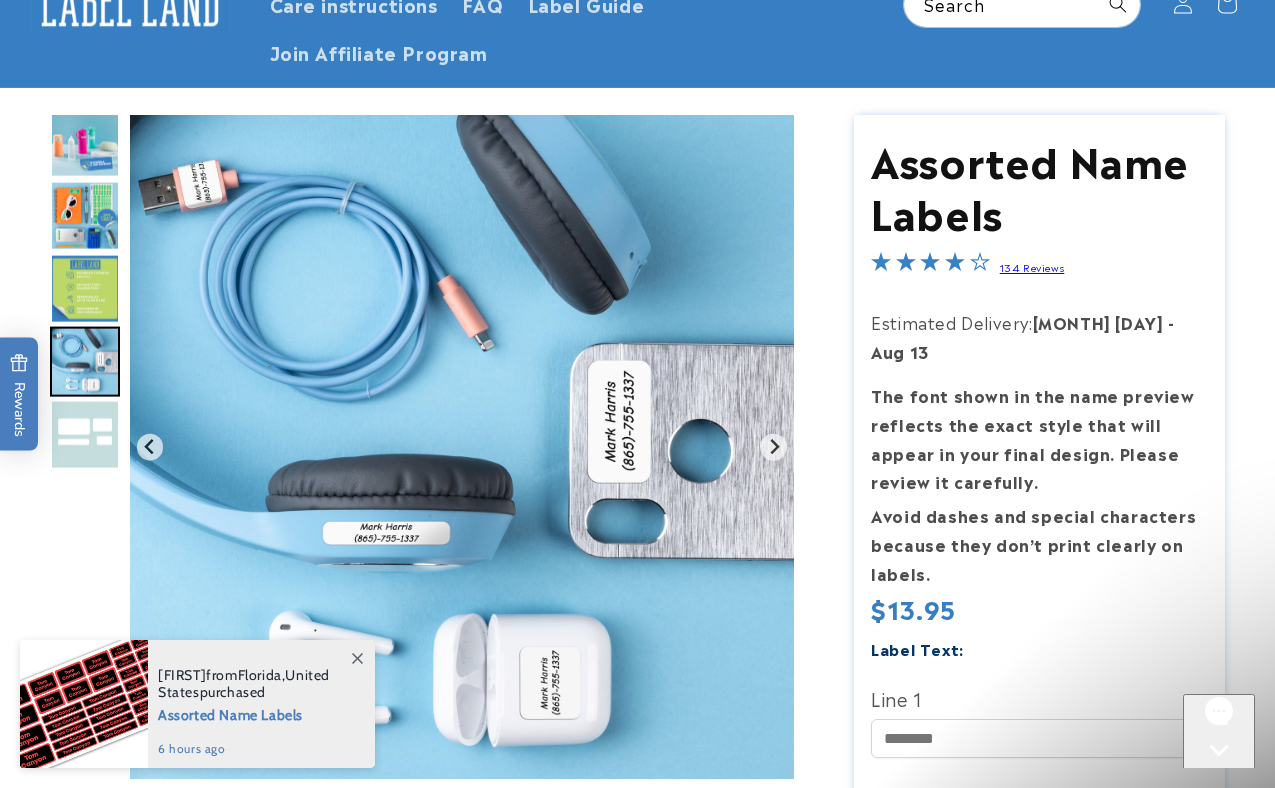 scroll, scrollTop: 0, scrollLeft: 0, axis: both 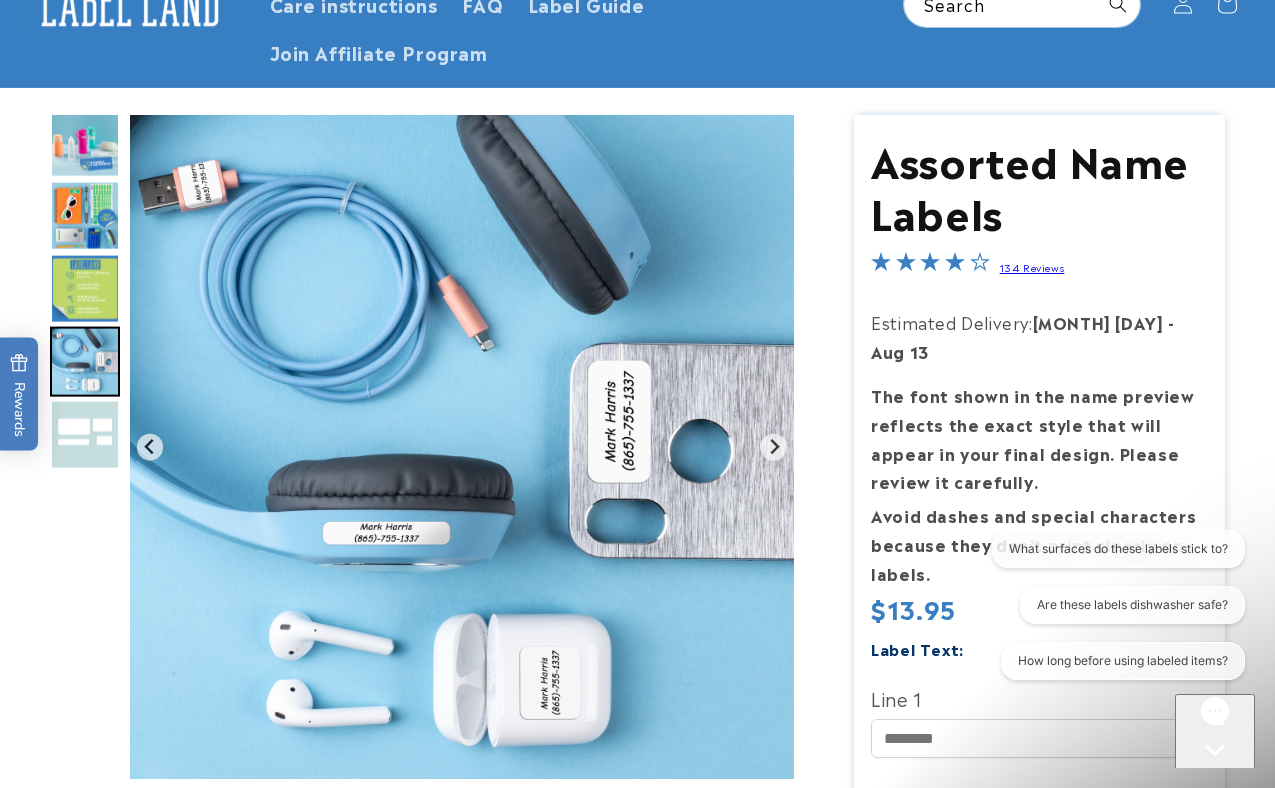 click at bounding box center (85, 435) 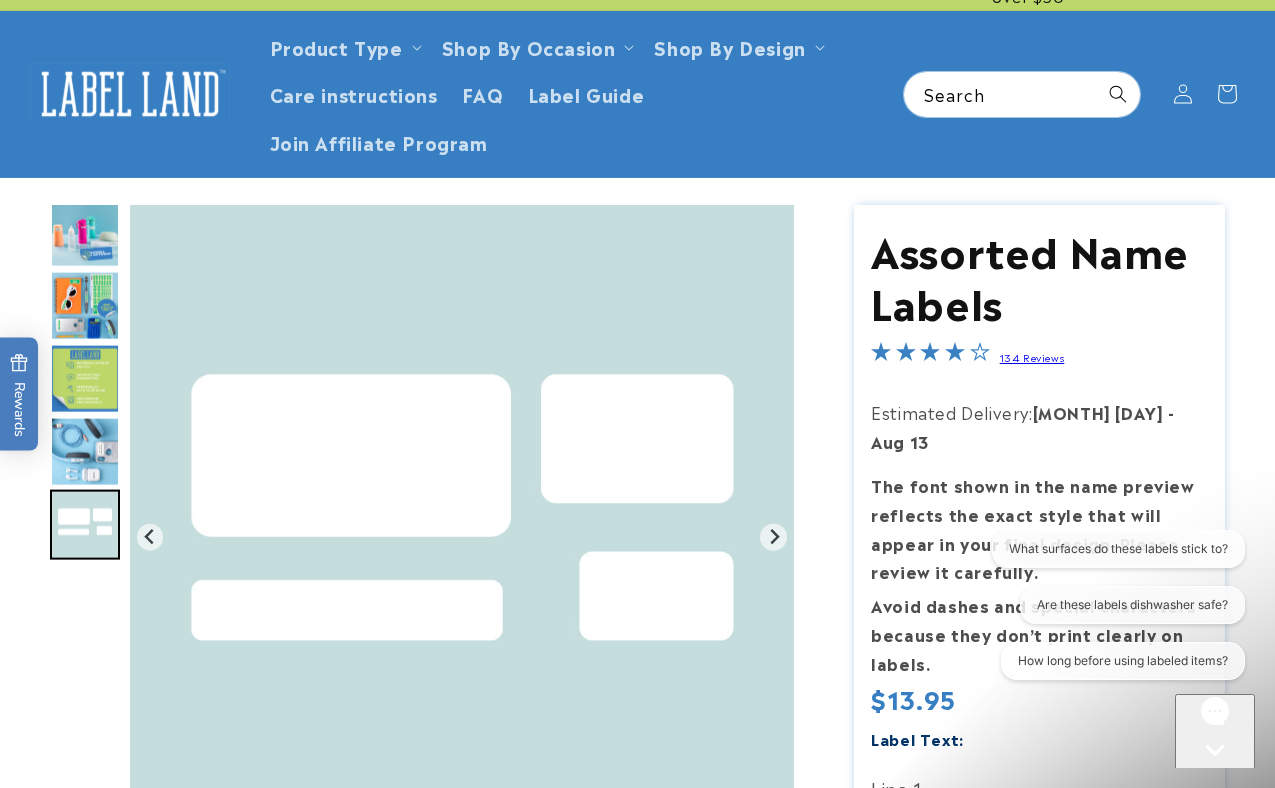 scroll, scrollTop: 59, scrollLeft: 0, axis: vertical 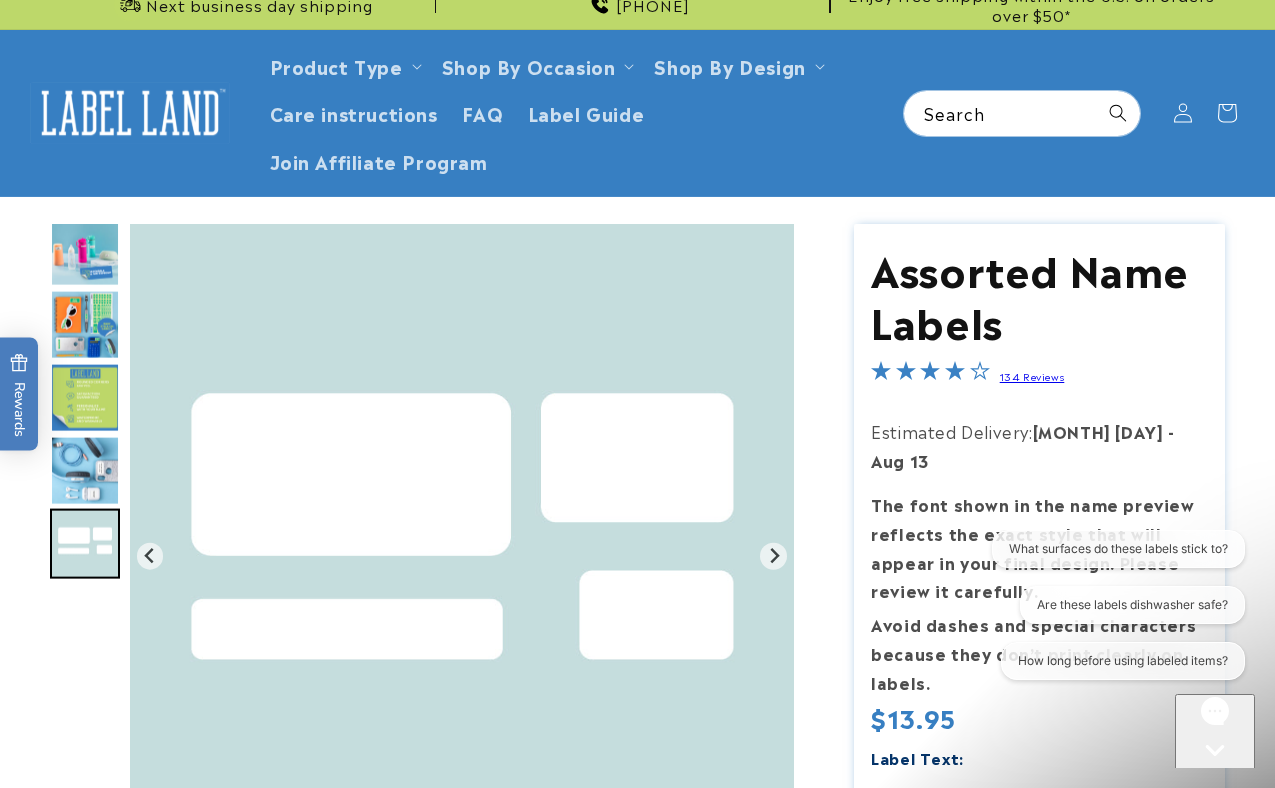 click at bounding box center [85, 325] 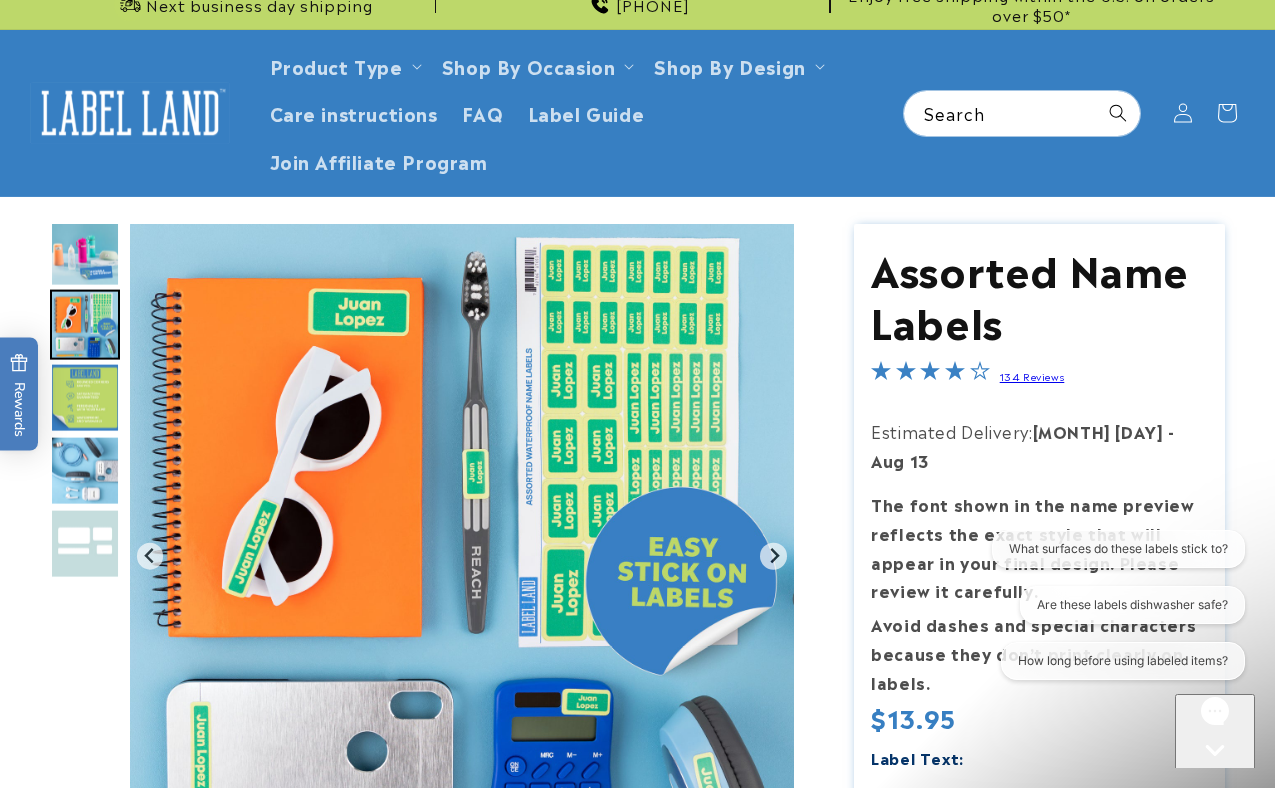 click at bounding box center [85, 252] 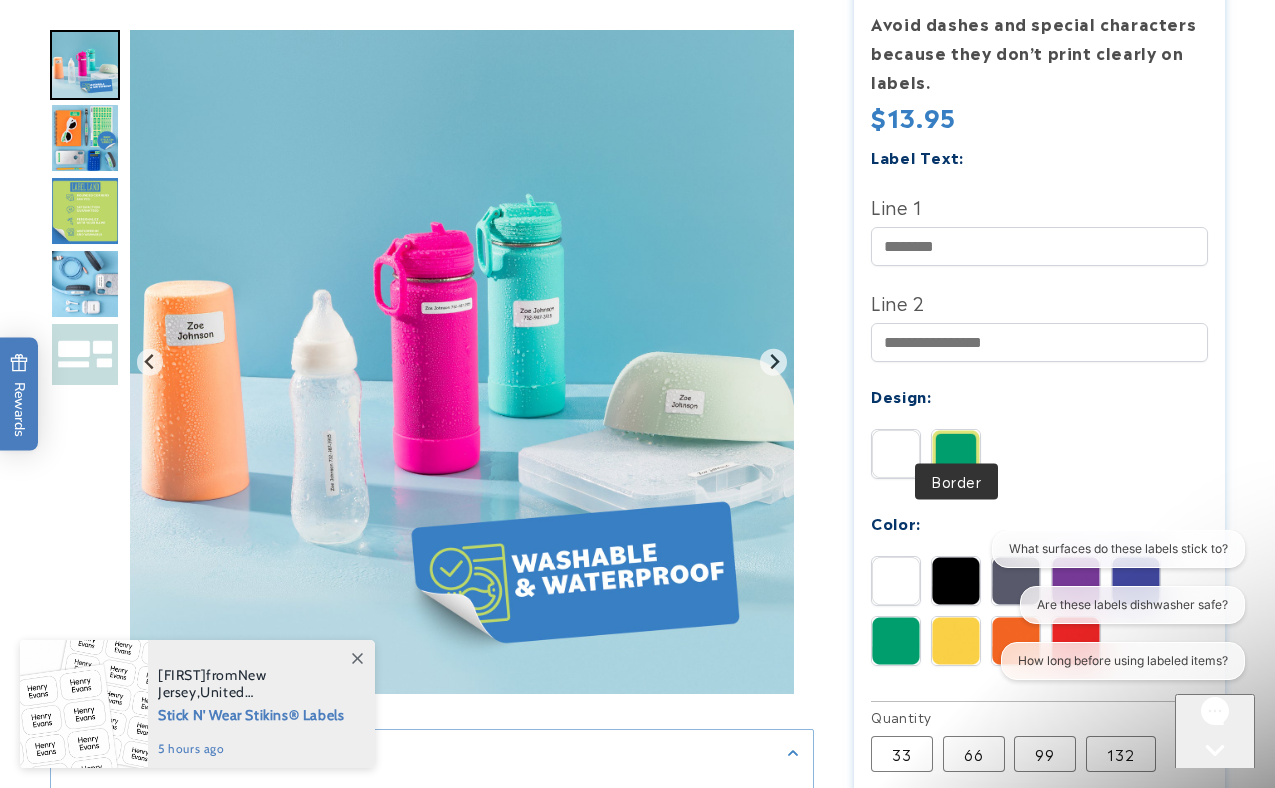 scroll, scrollTop: 687, scrollLeft: 0, axis: vertical 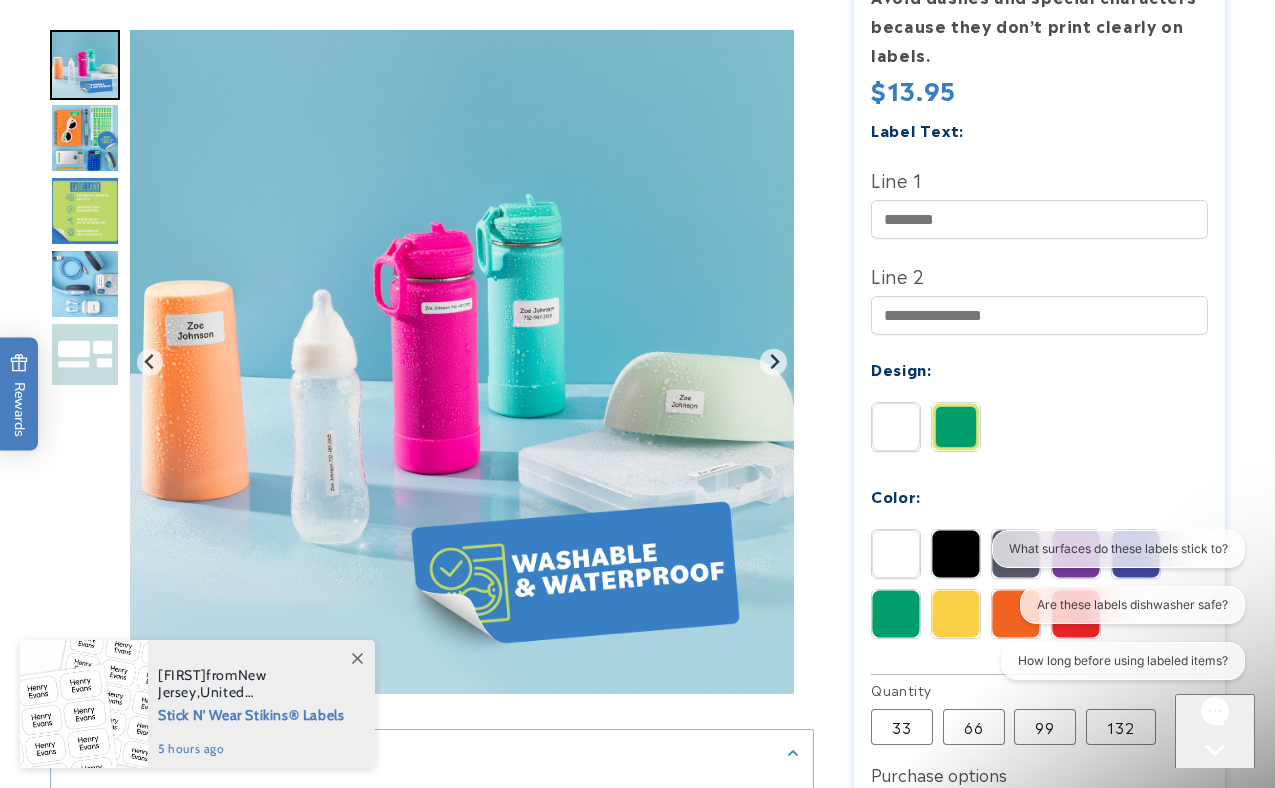 click at bounding box center [956, 427] 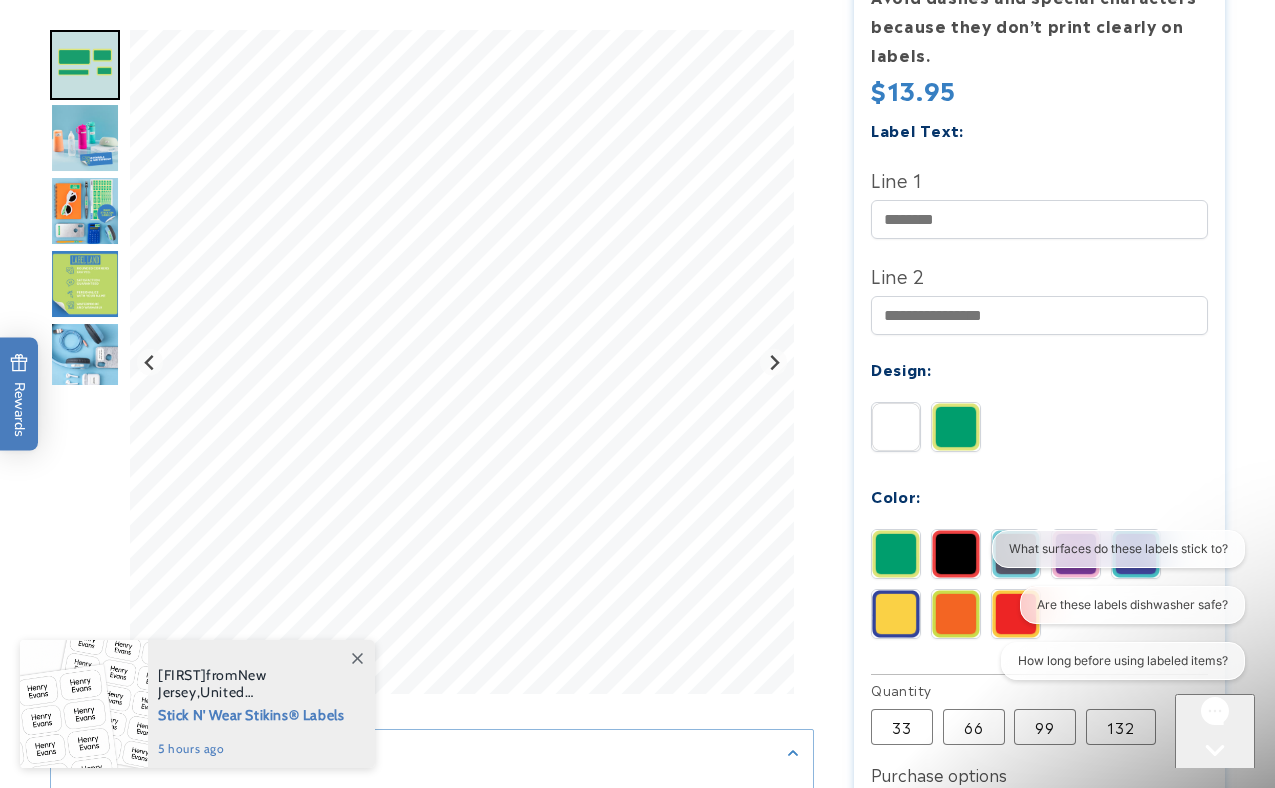 click at bounding box center [956, 554] 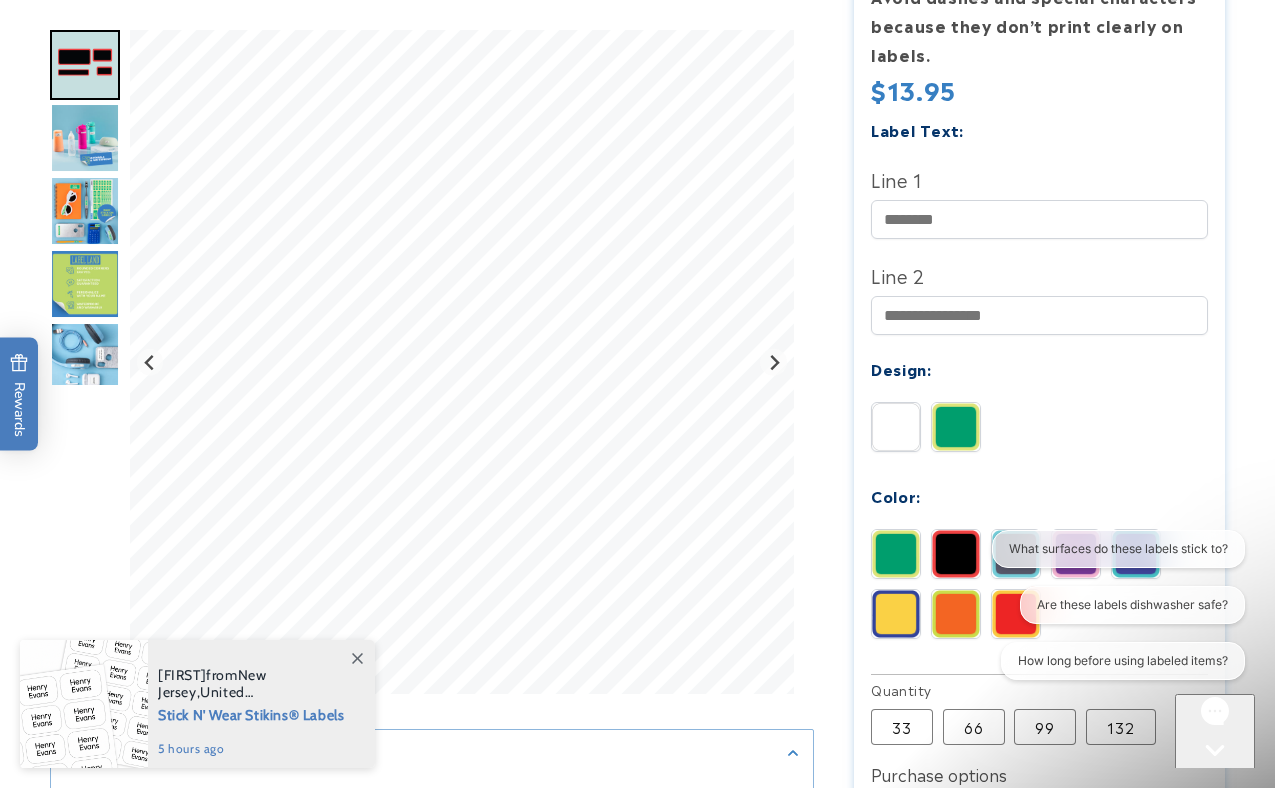 click at bounding box center (1136, 554) 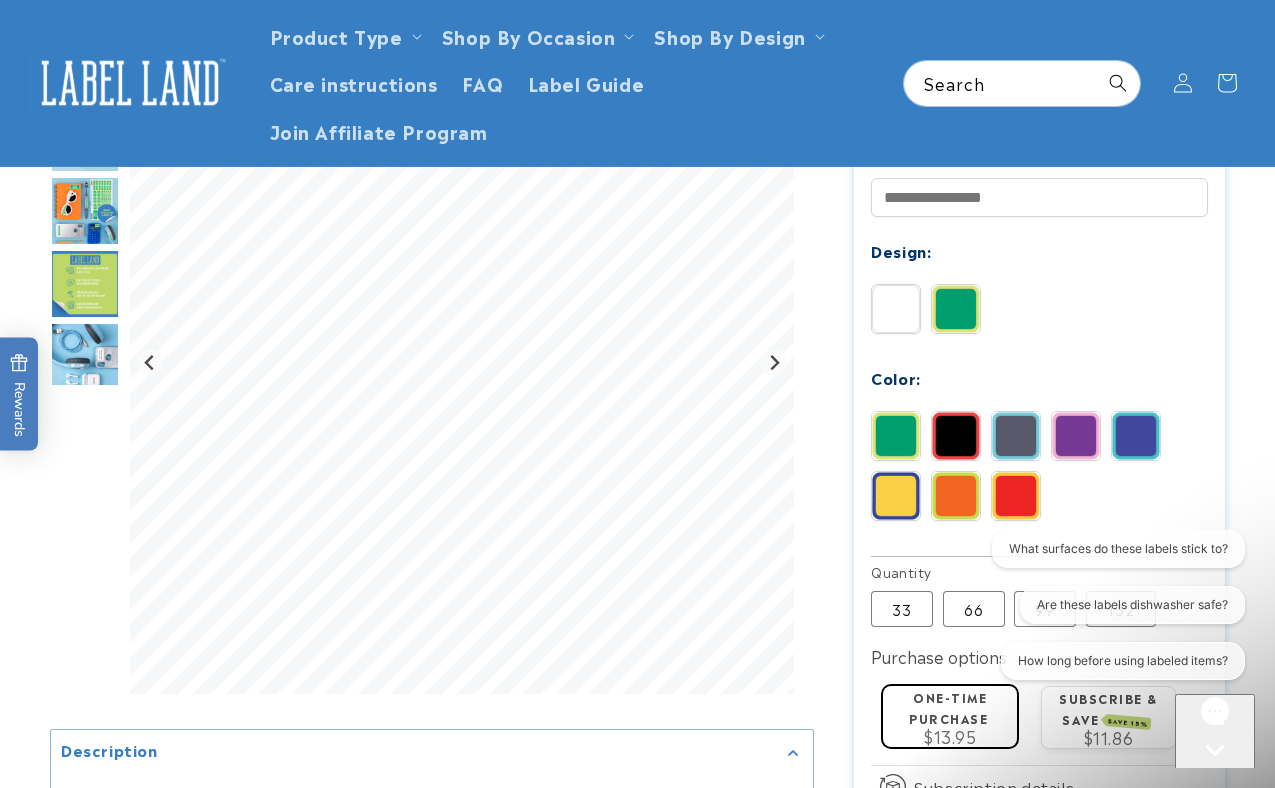 scroll, scrollTop: 794, scrollLeft: 0, axis: vertical 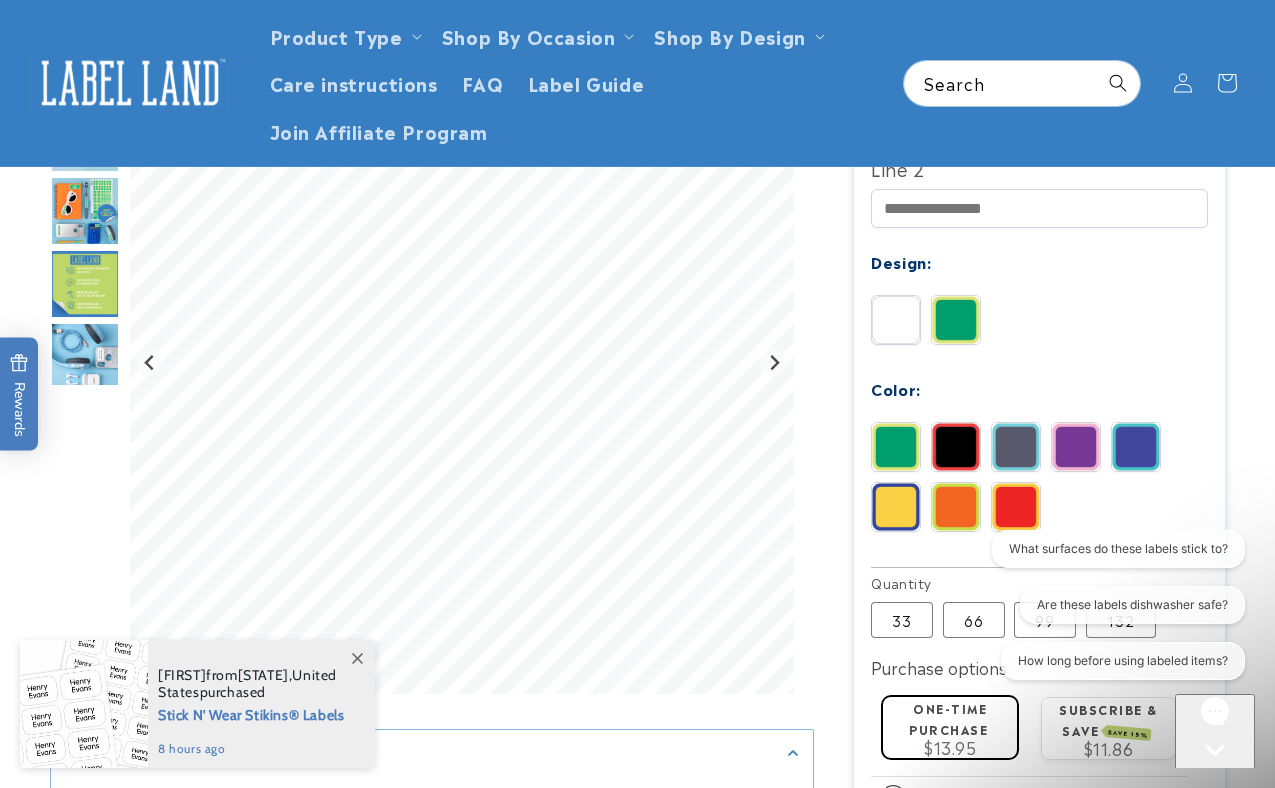 click at bounding box center [1016, 447] 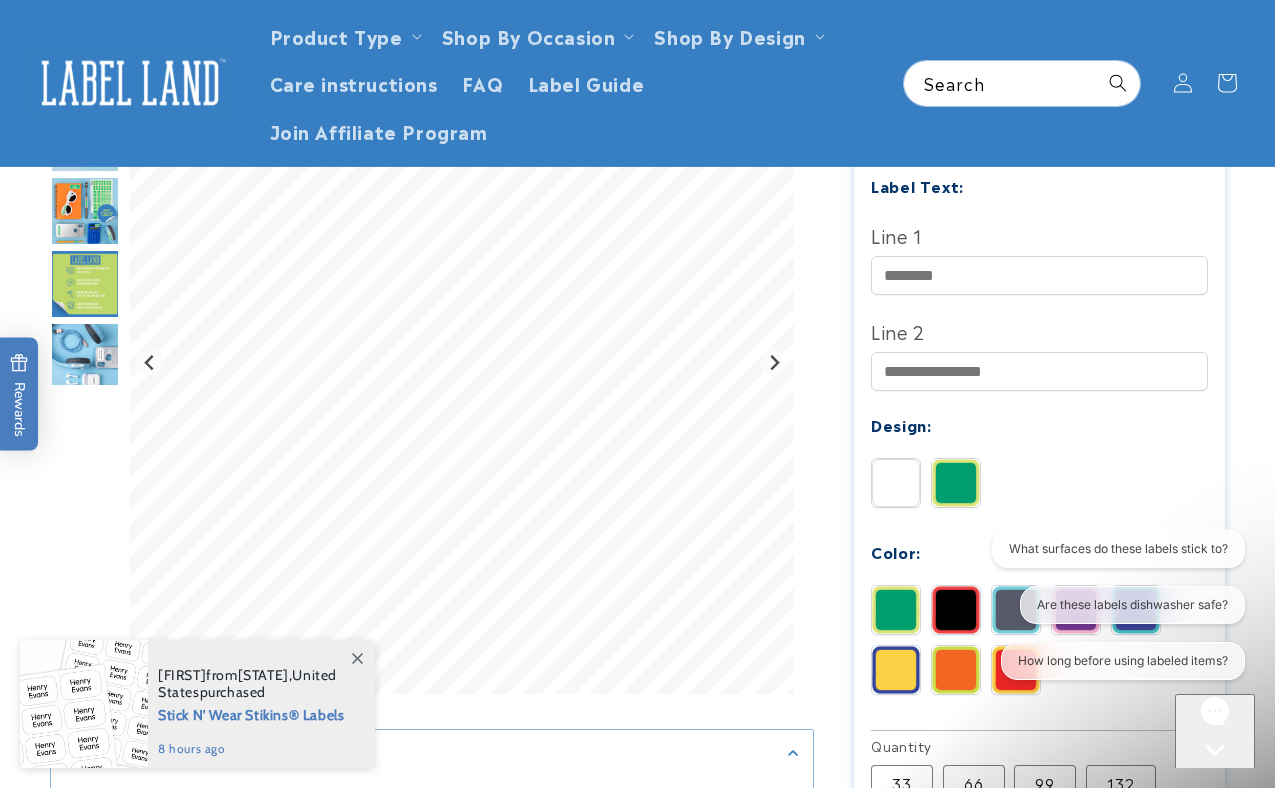 scroll, scrollTop: 629, scrollLeft: 0, axis: vertical 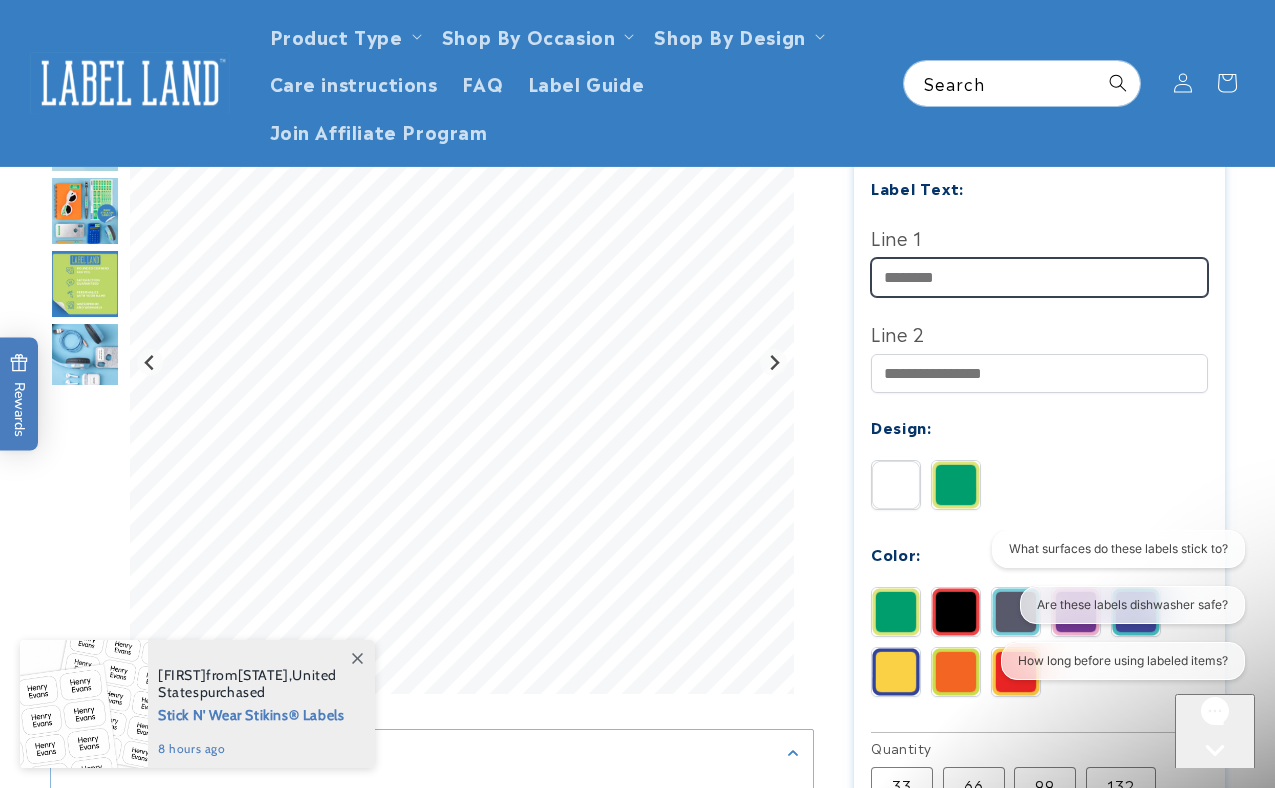 click on "Line 1" at bounding box center (1039, 277) 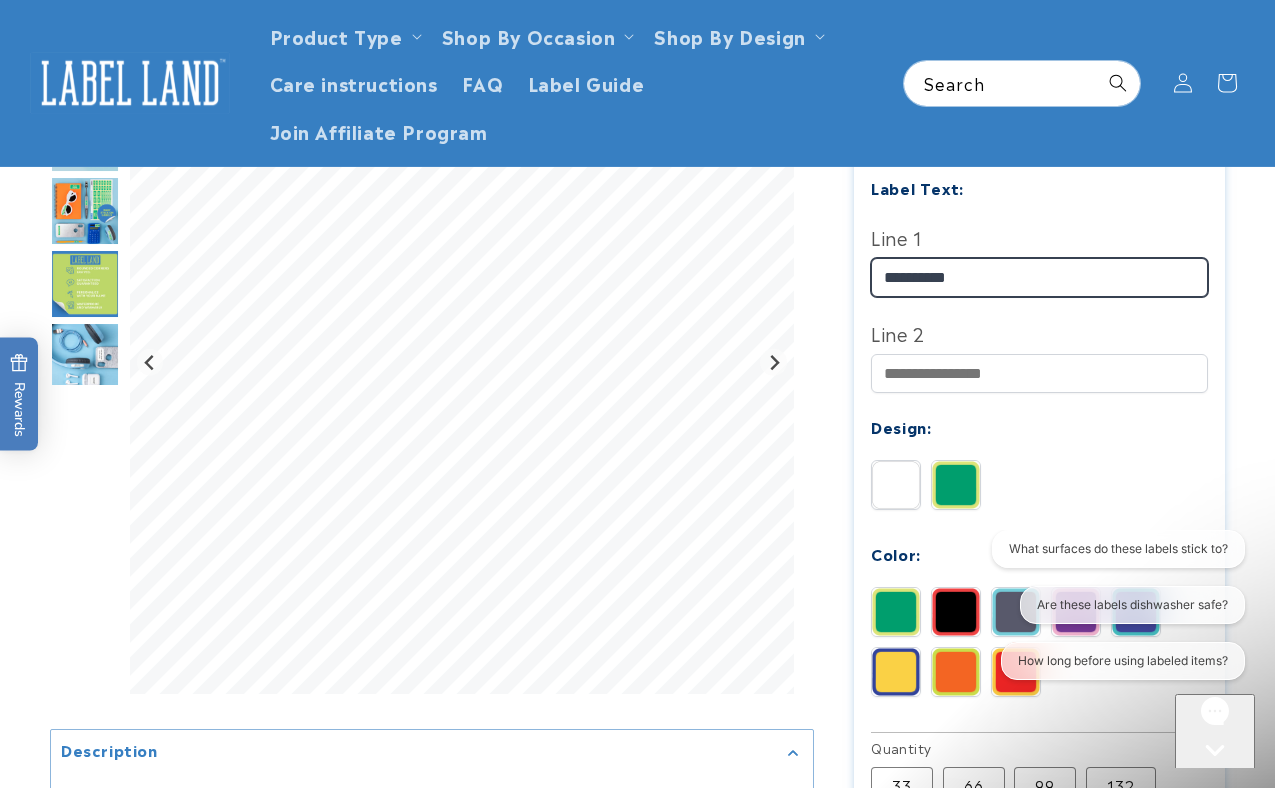 type on "**********" 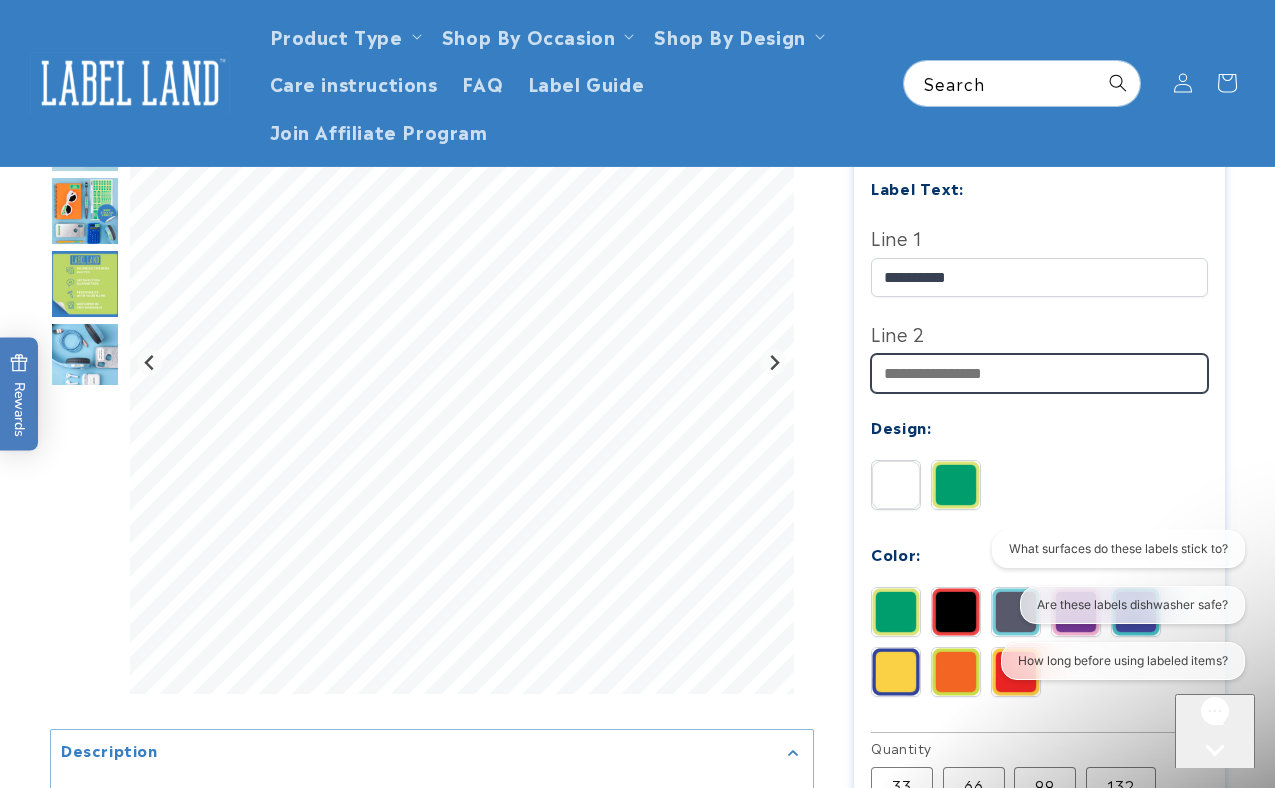 click on "Line 2" at bounding box center (1039, 373) 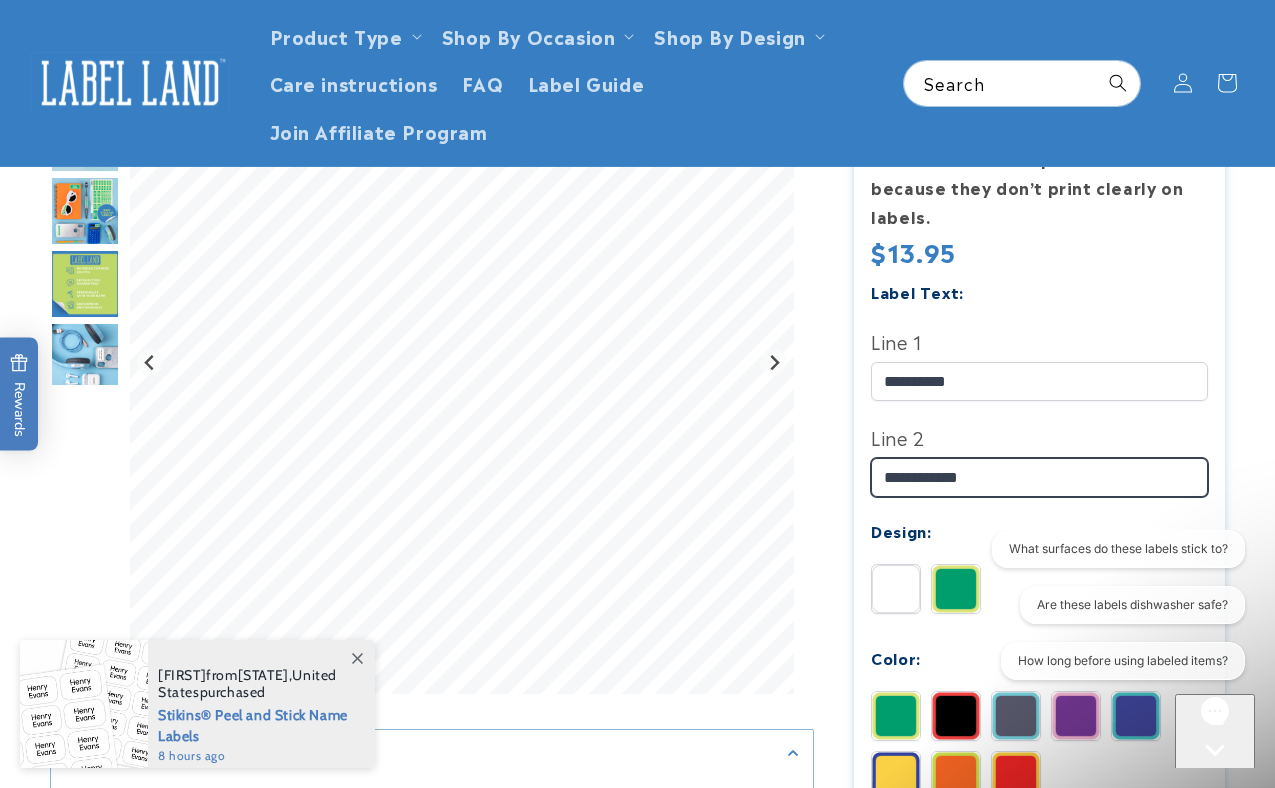 scroll, scrollTop: 519, scrollLeft: 0, axis: vertical 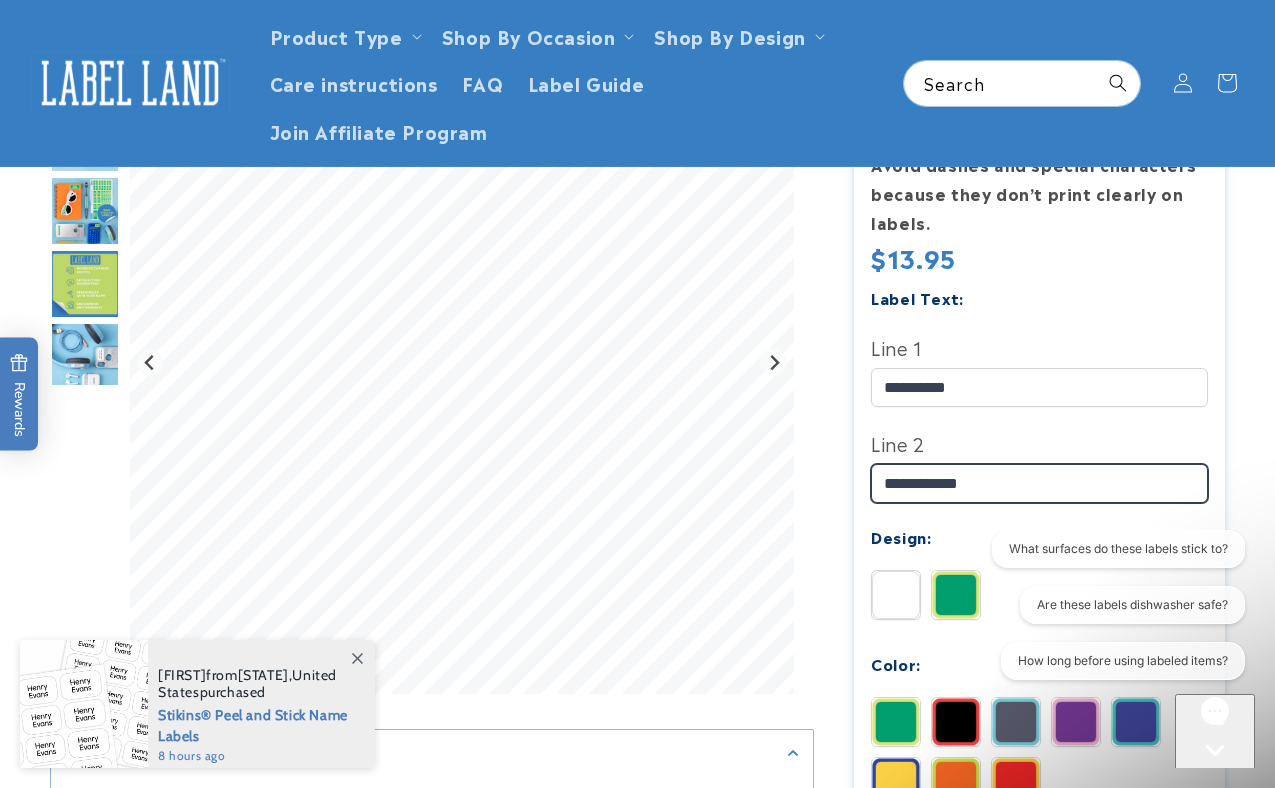 type on "**********" 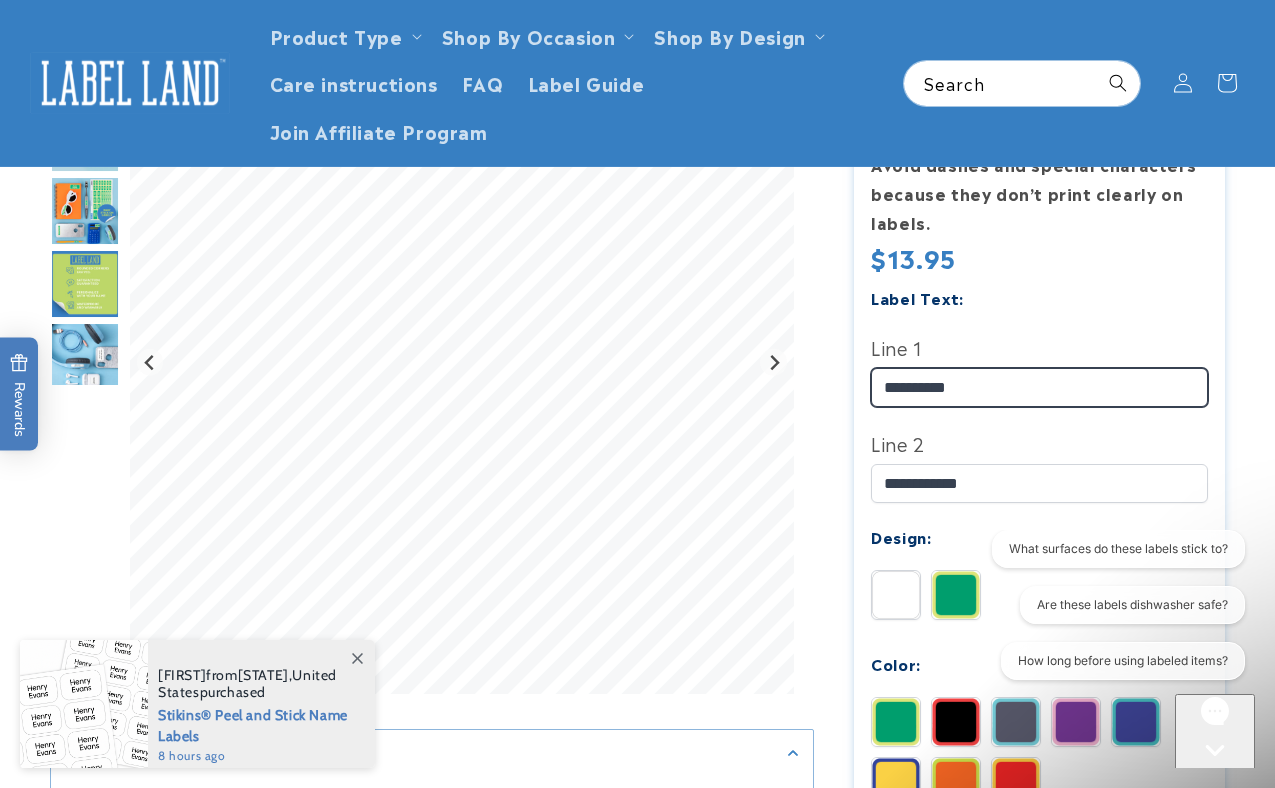 drag, startPoint x: 970, startPoint y: 362, endPoint x: 897, endPoint y: 365, distance: 73.061615 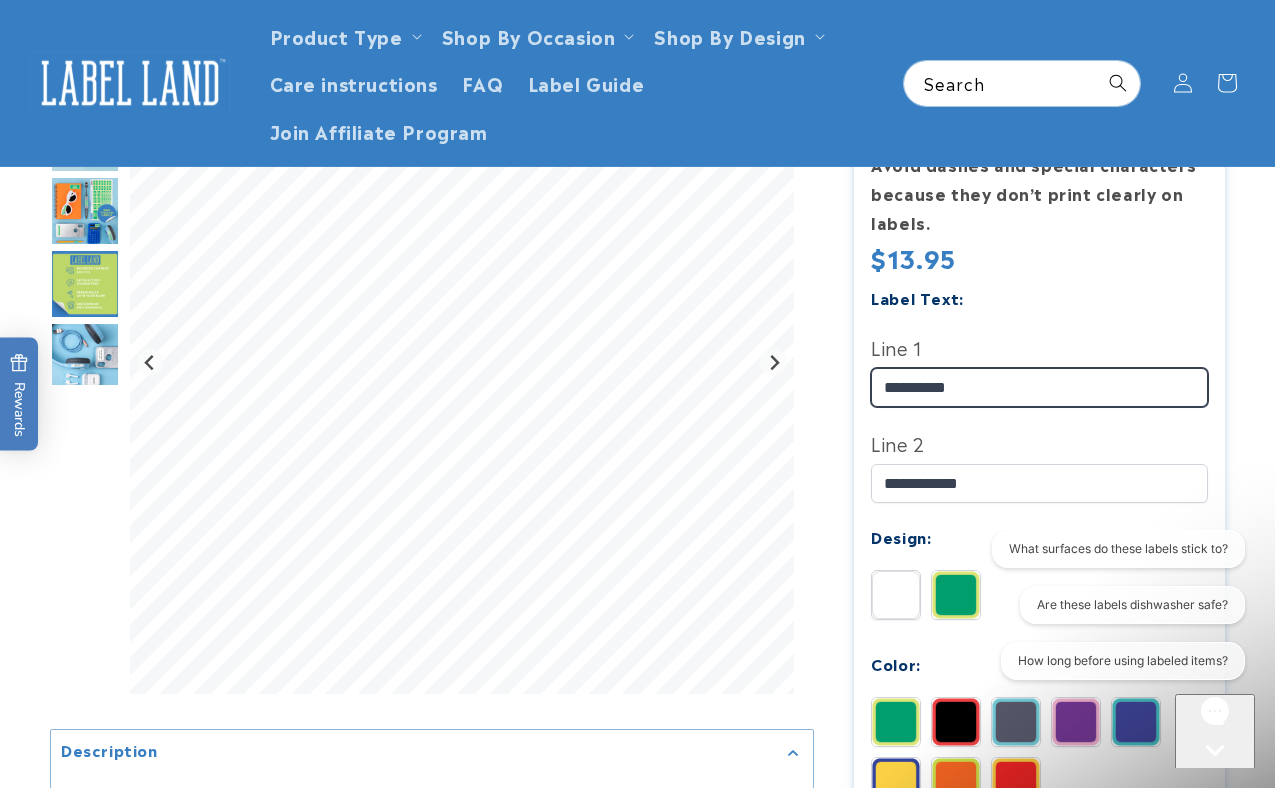 type on "**********" 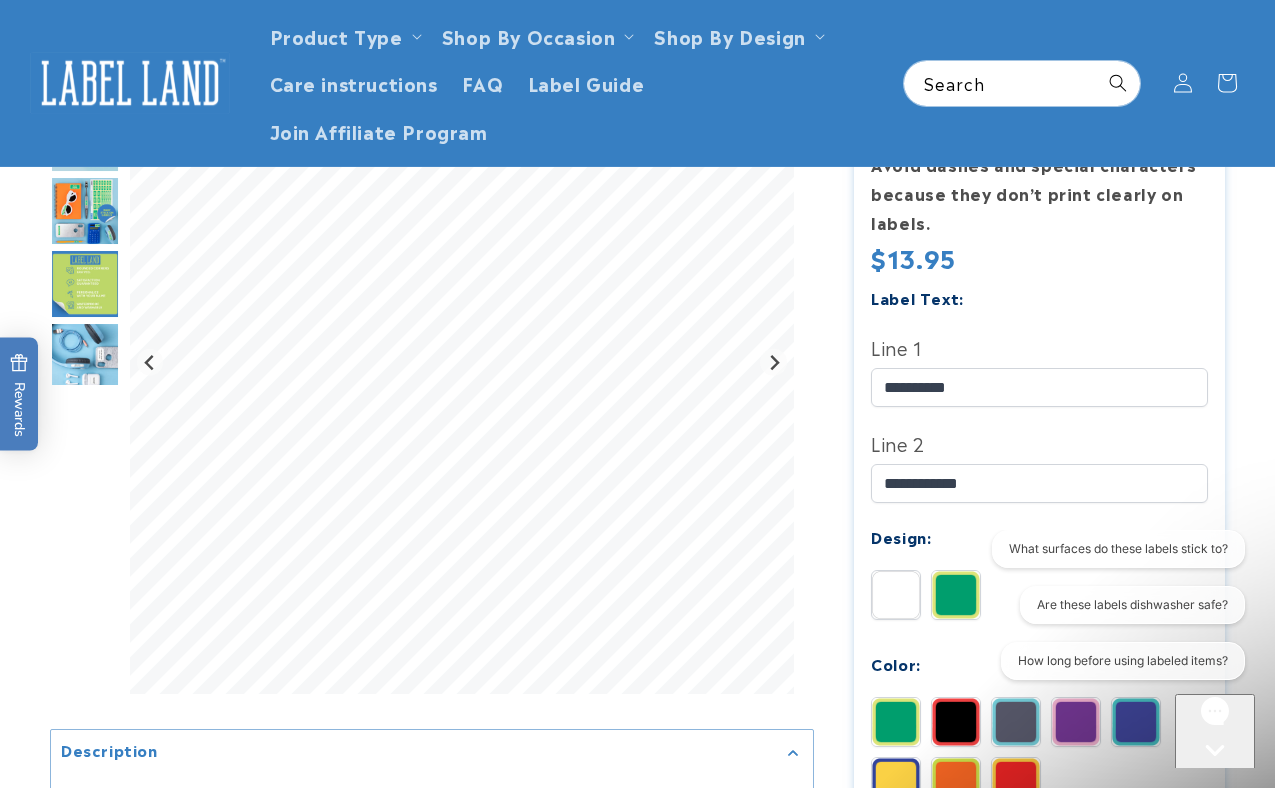 click on "Line 2" at bounding box center (1039, 443) 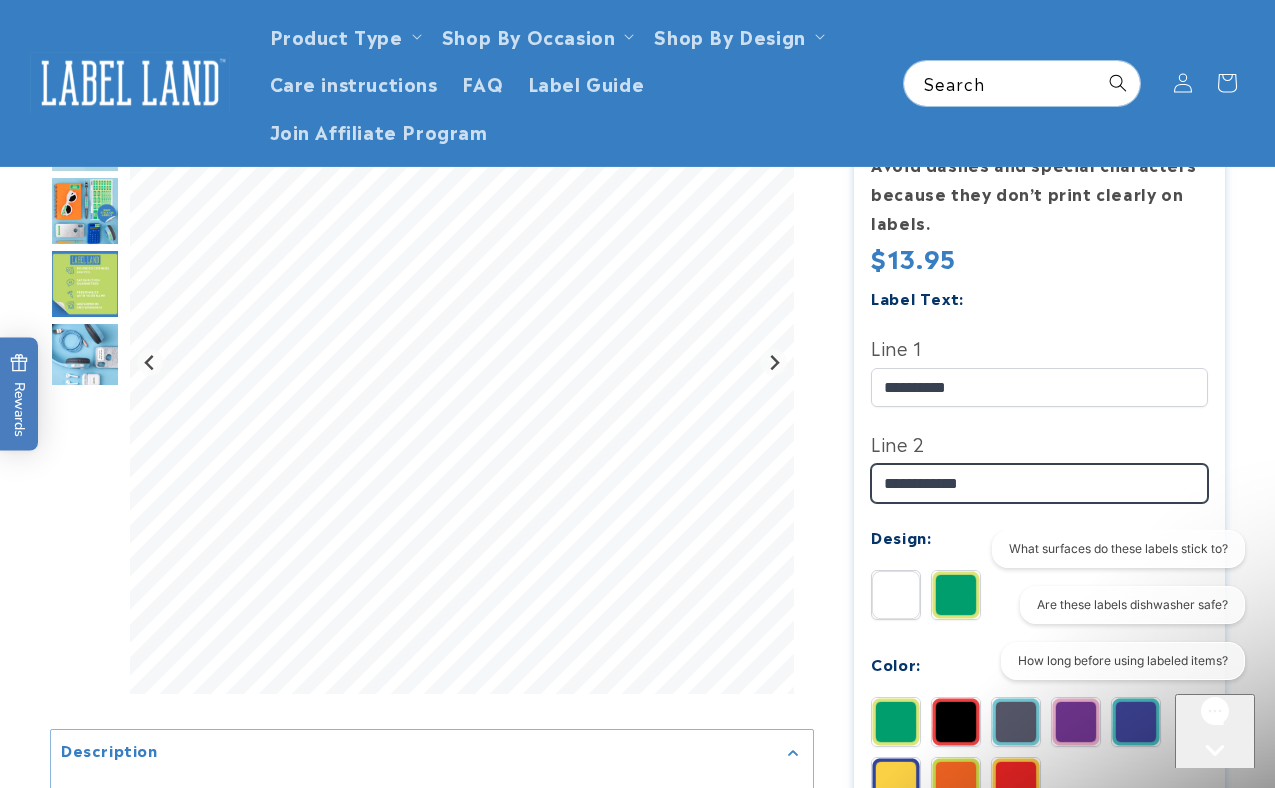 click on "**********" at bounding box center [1039, 483] 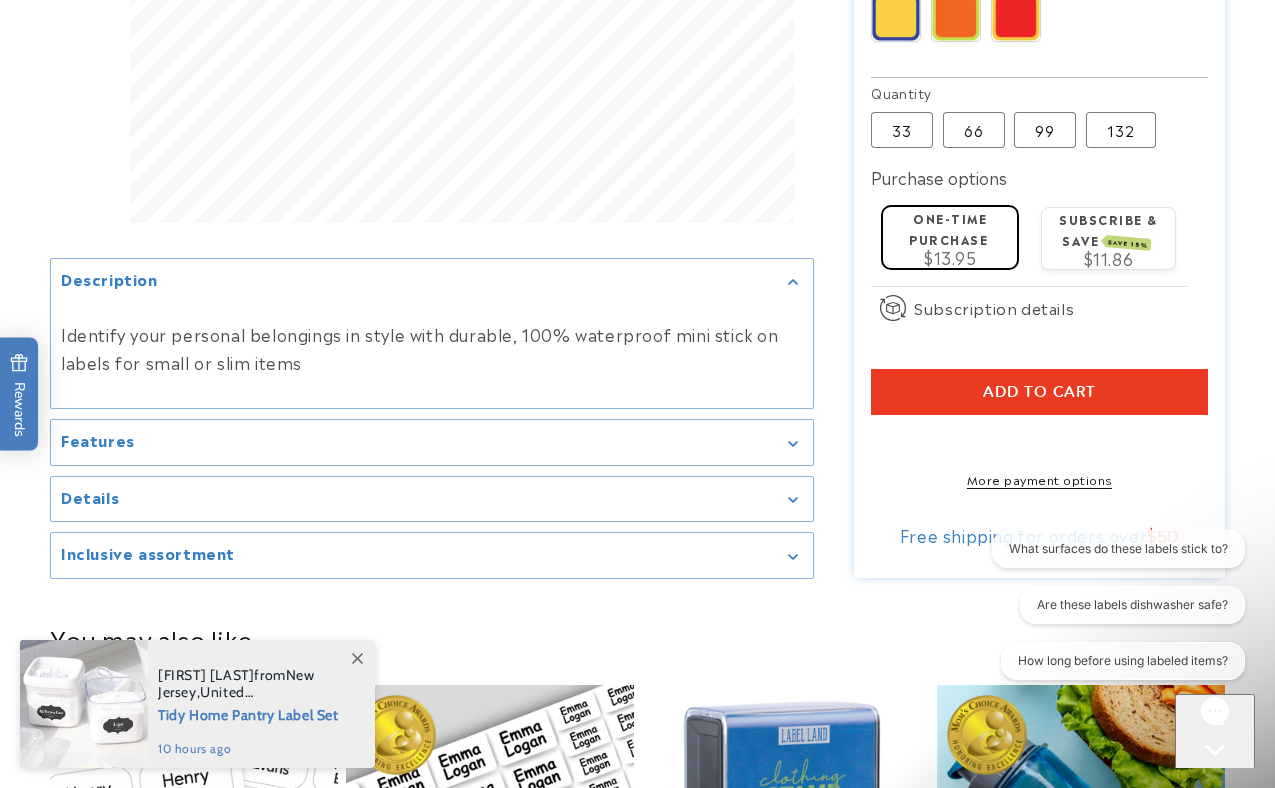 scroll, scrollTop: 1286, scrollLeft: 0, axis: vertical 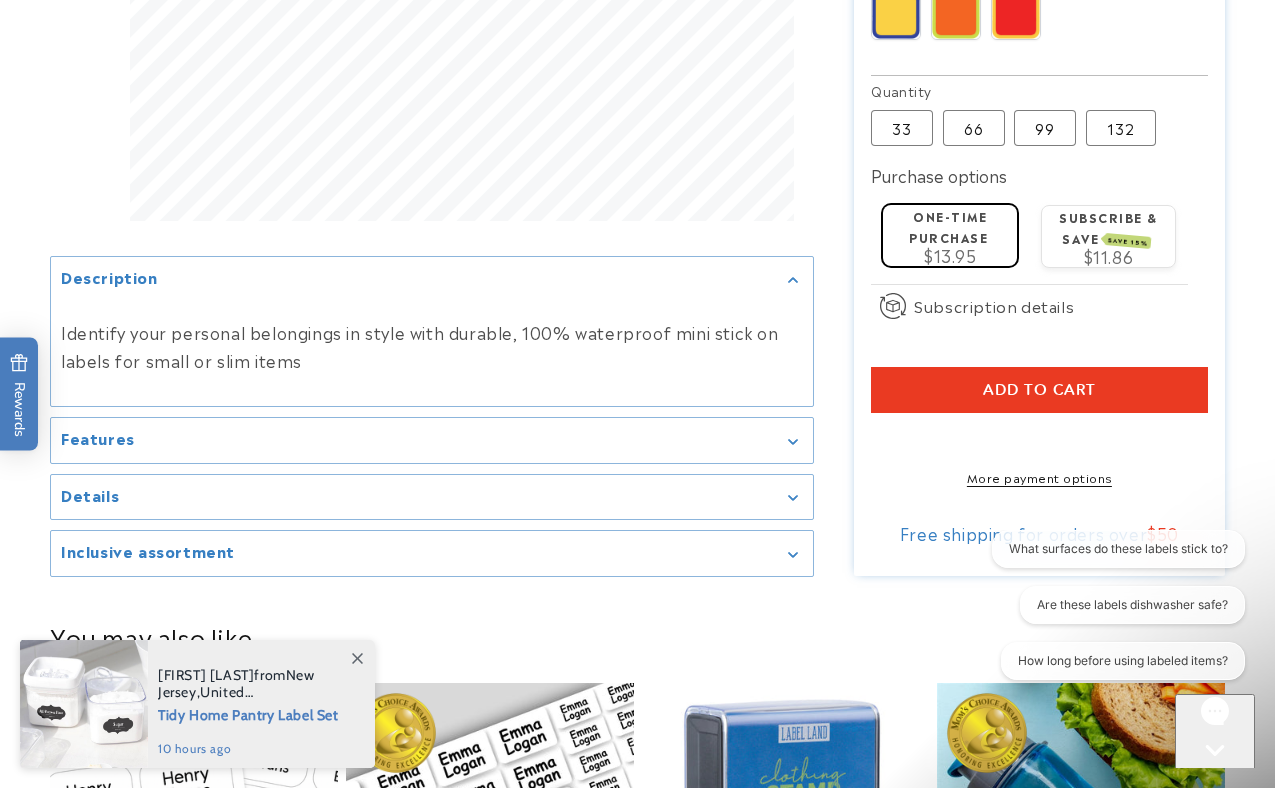 click on "Features" at bounding box center (432, 440) 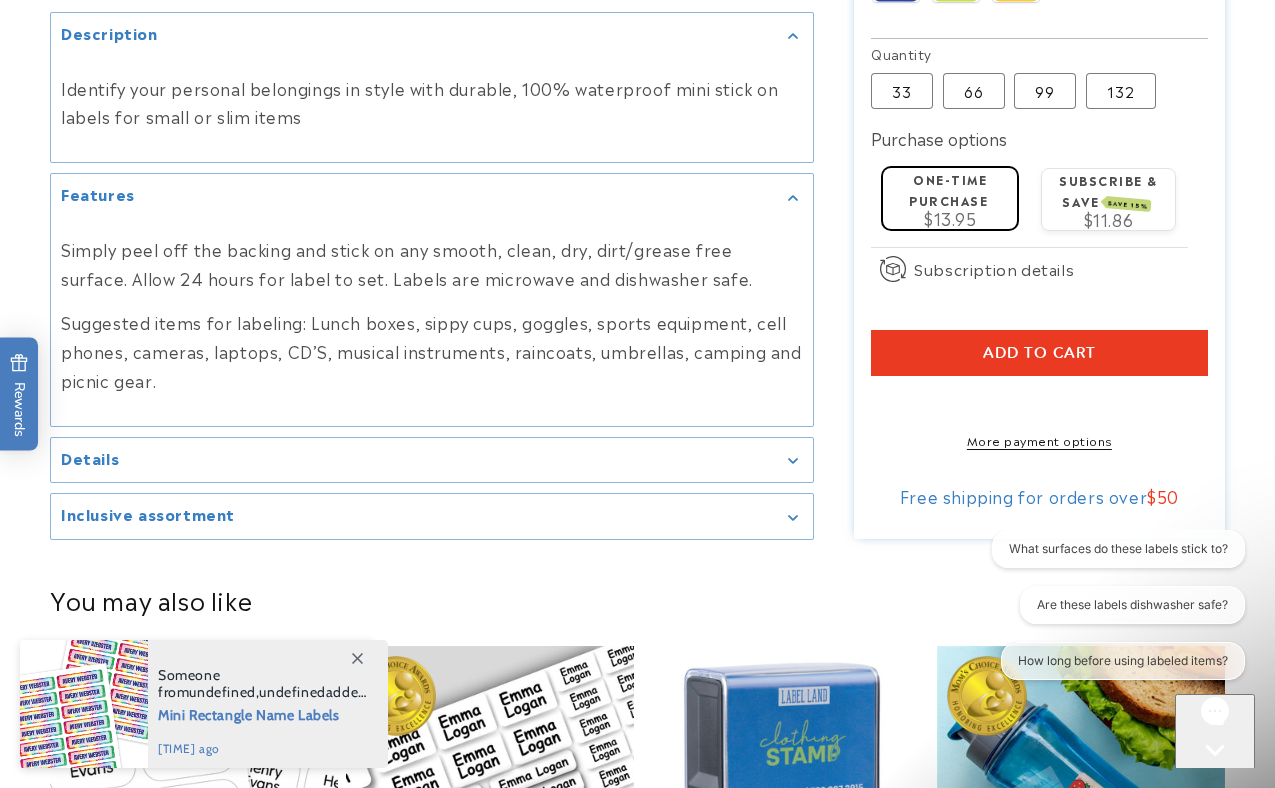 scroll, scrollTop: 1329, scrollLeft: 0, axis: vertical 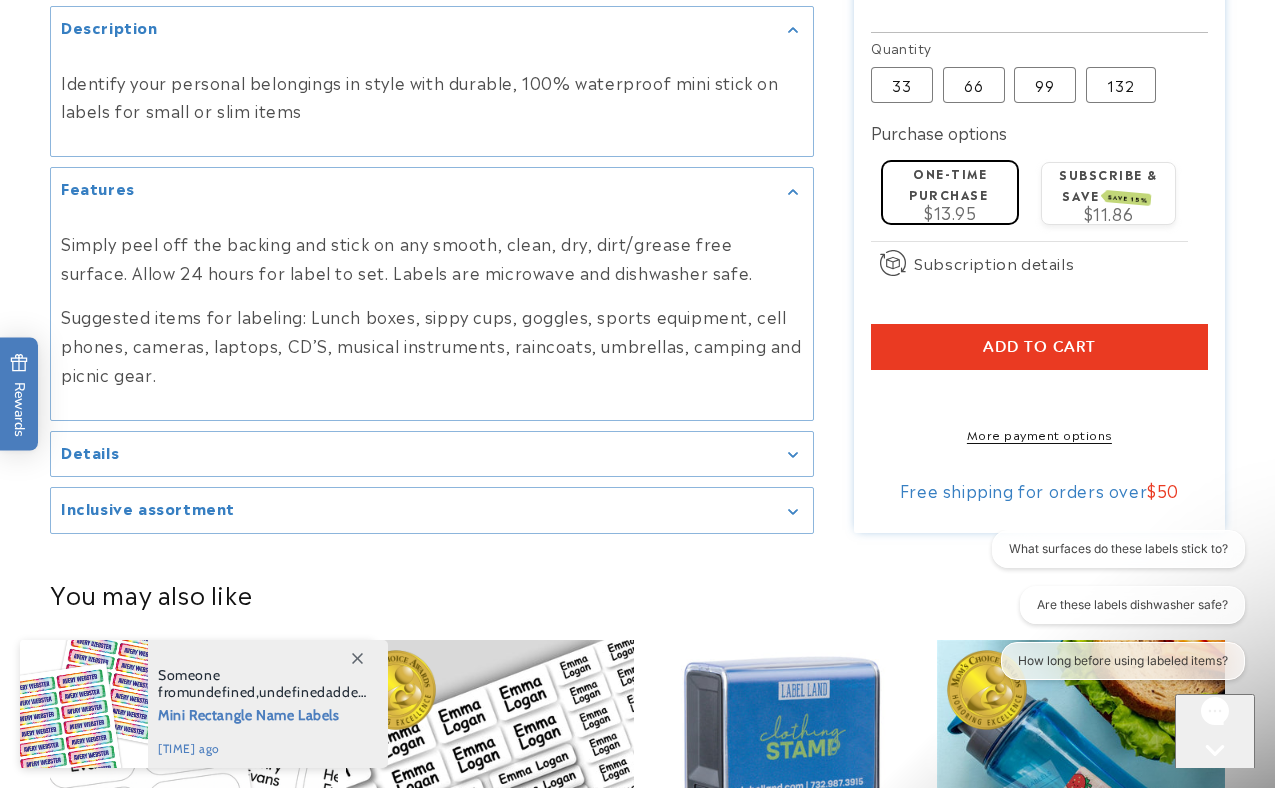 click on "Details" at bounding box center [432, 453] 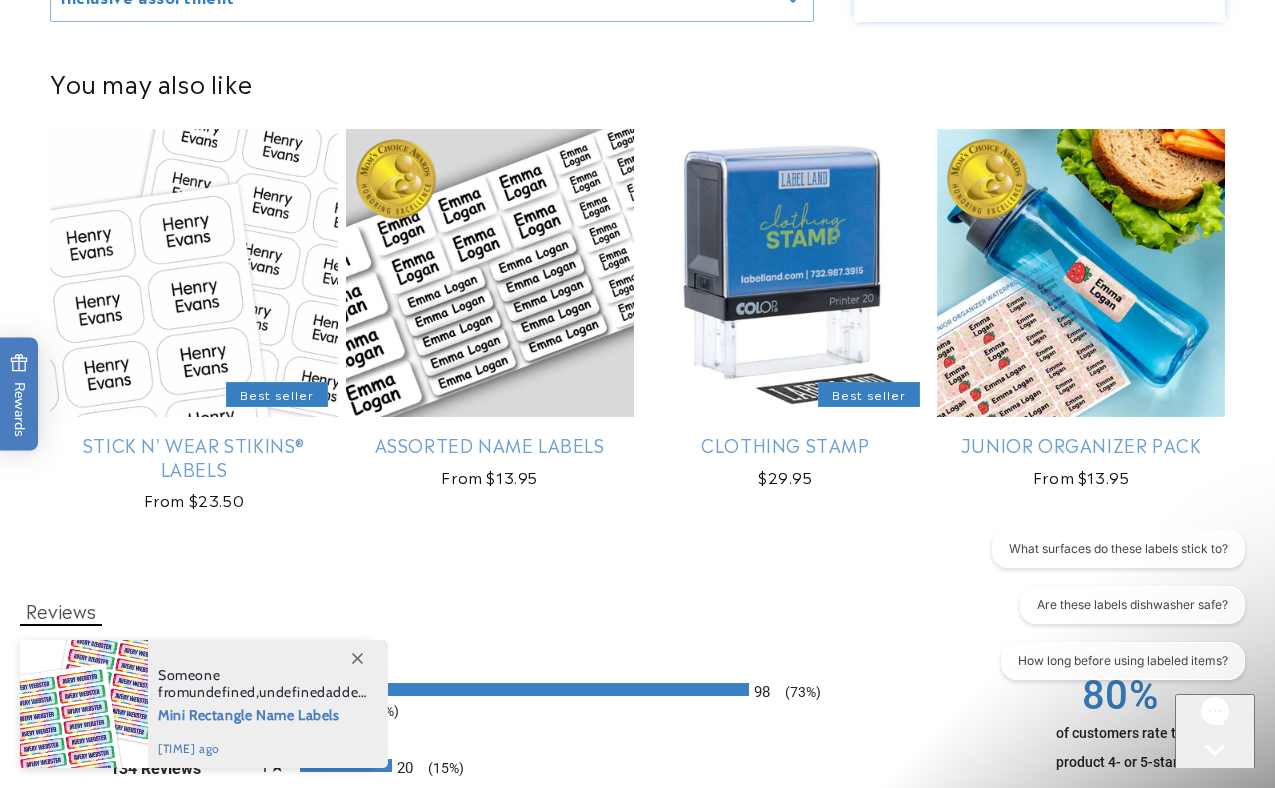 scroll, scrollTop: 1845, scrollLeft: 0, axis: vertical 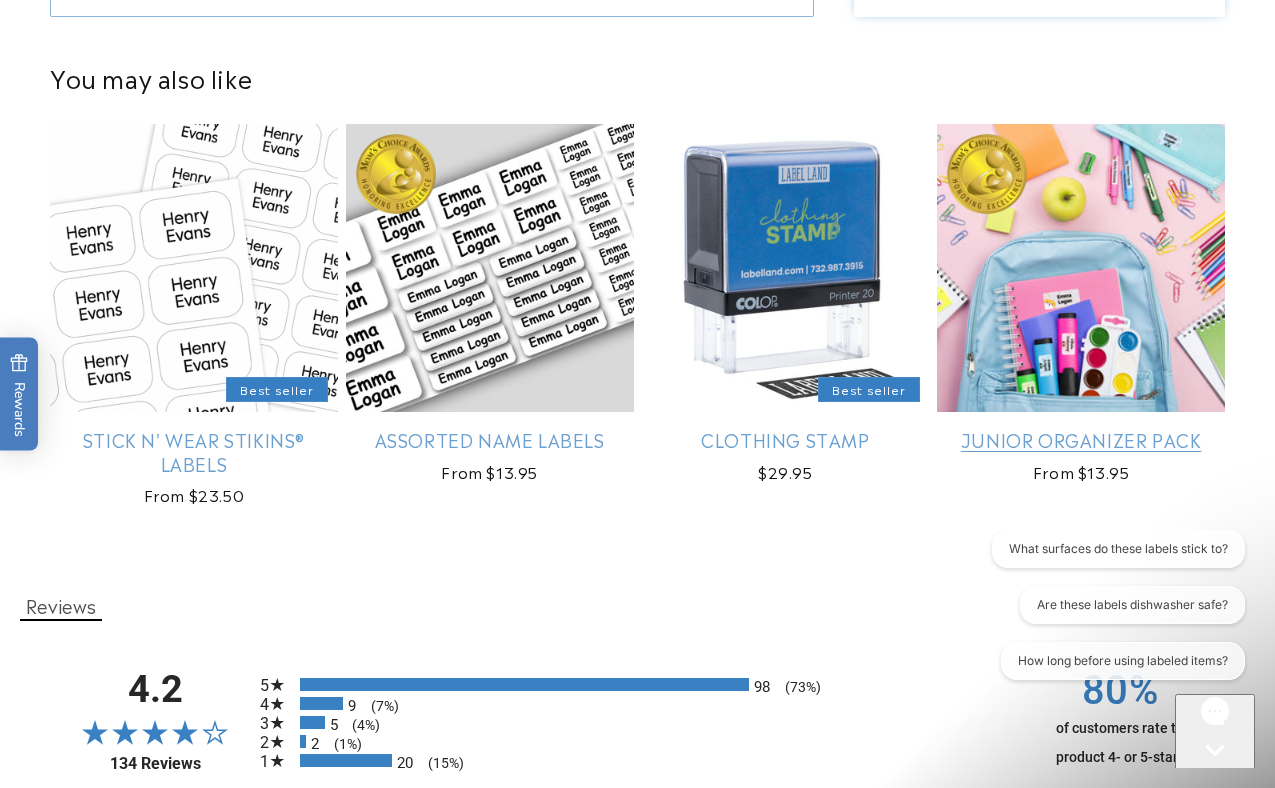 click on "Junior Organizer Pack" at bounding box center (1081, 439) 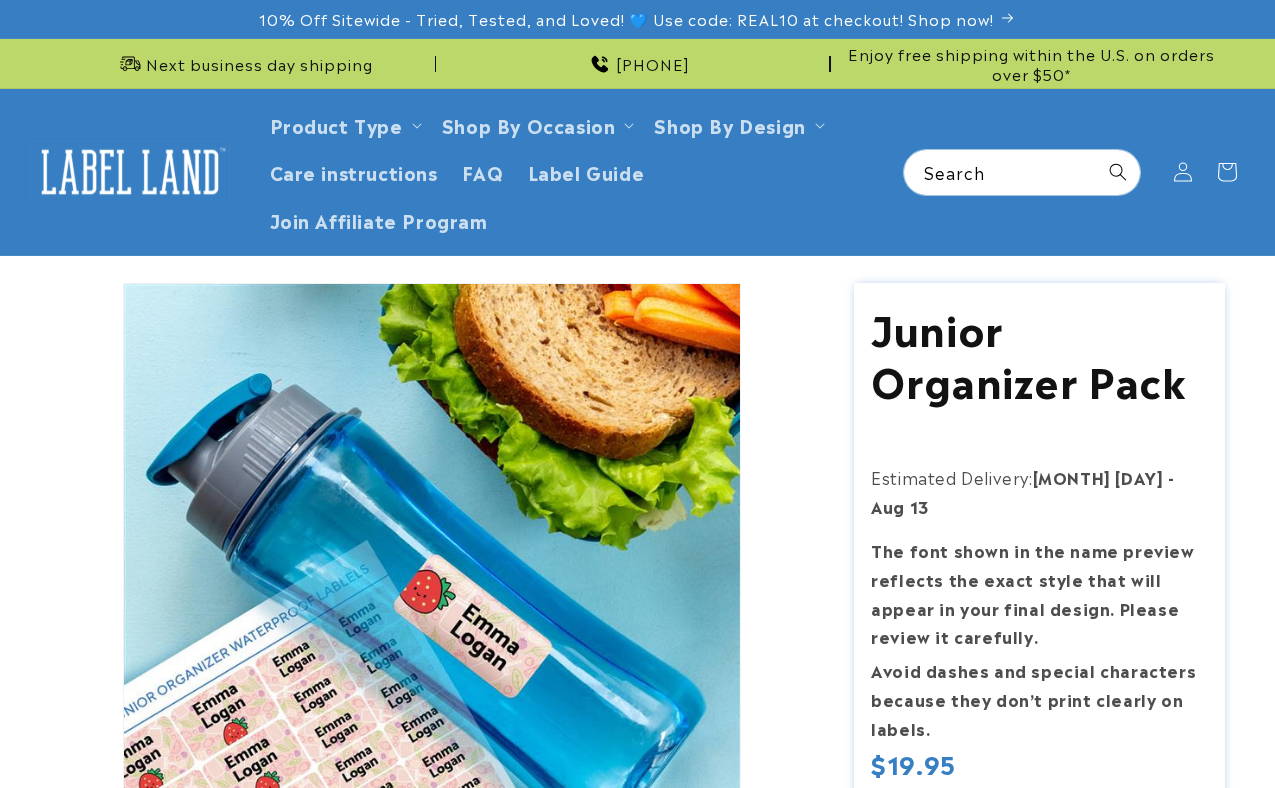 scroll, scrollTop: 0, scrollLeft: 0, axis: both 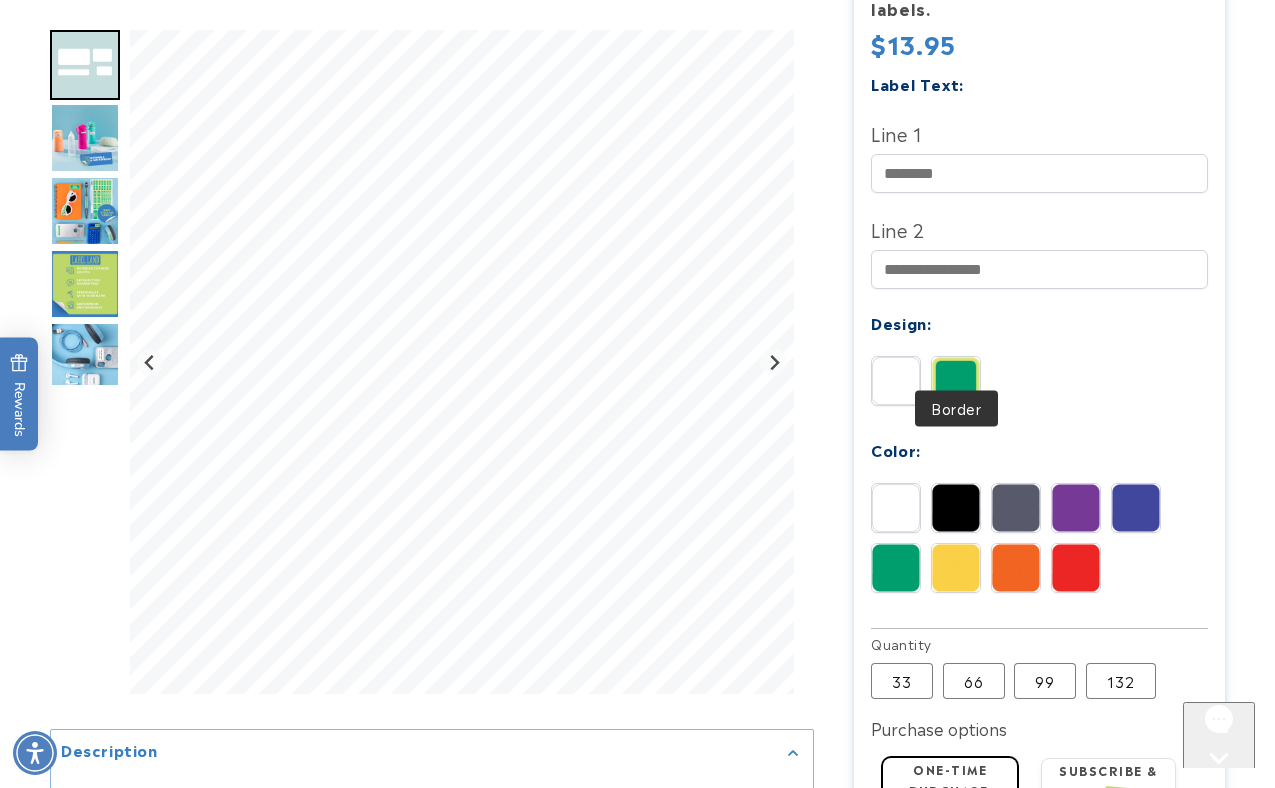 click at bounding box center (956, 381) 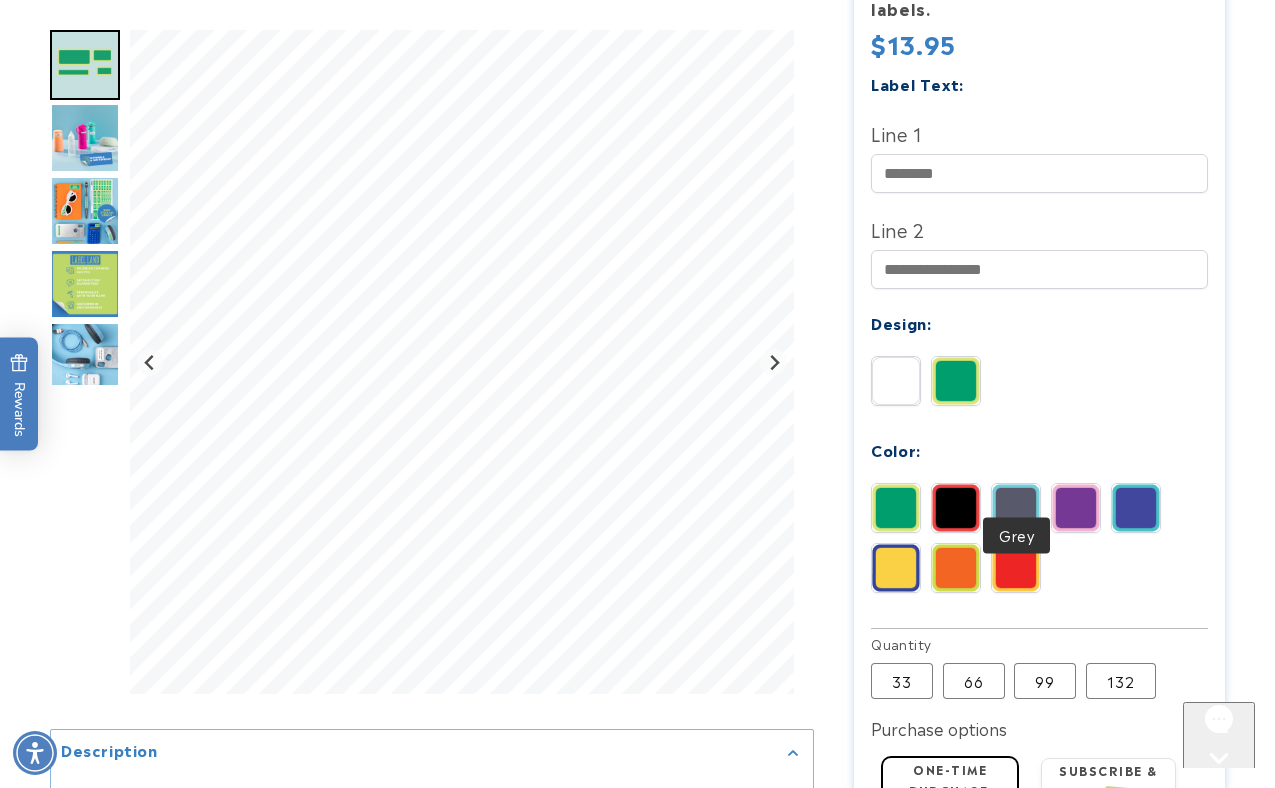 click at bounding box center [1016, 508] 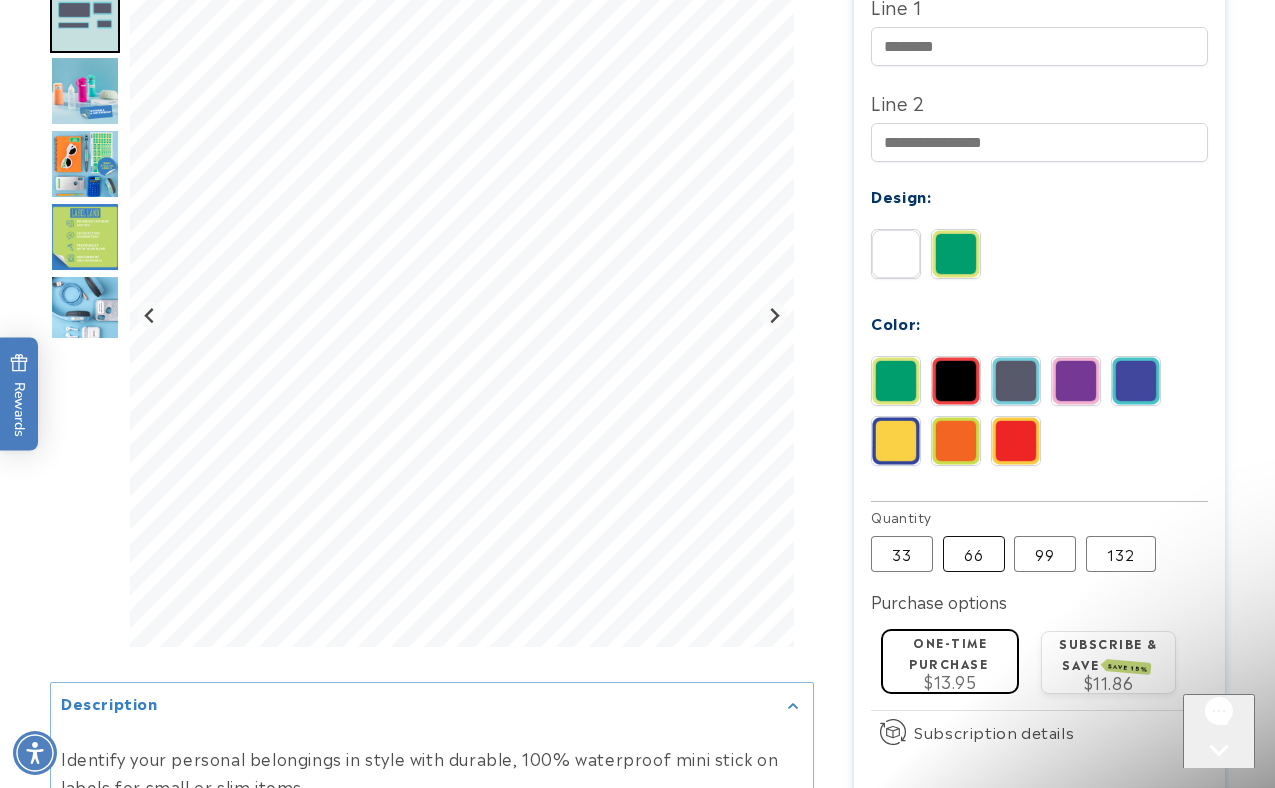 scroll, scrollTop: 0, scrollLeft: 0, axis: both 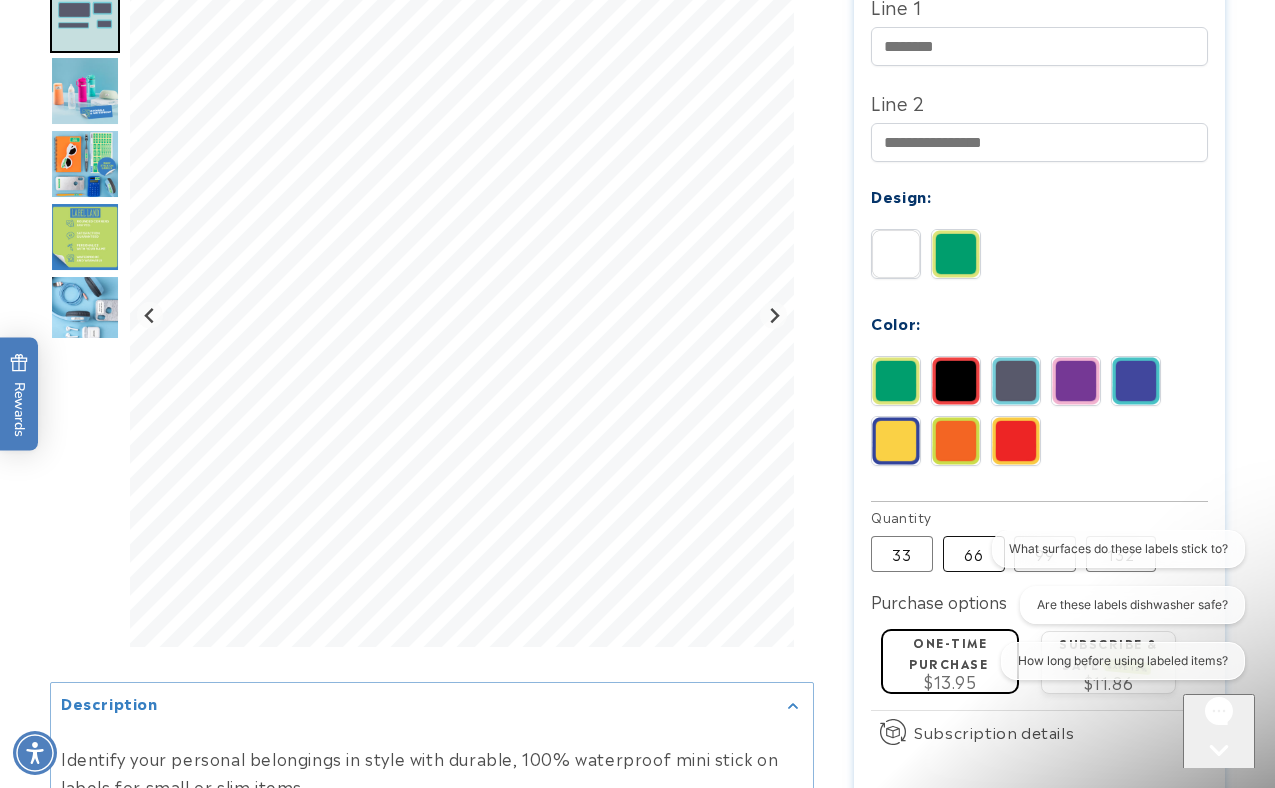 click on "What surfaces do these labels stick to? Are these labels dishwasher safe? How long before using labeled items?" at bounding box center [1115, 609] 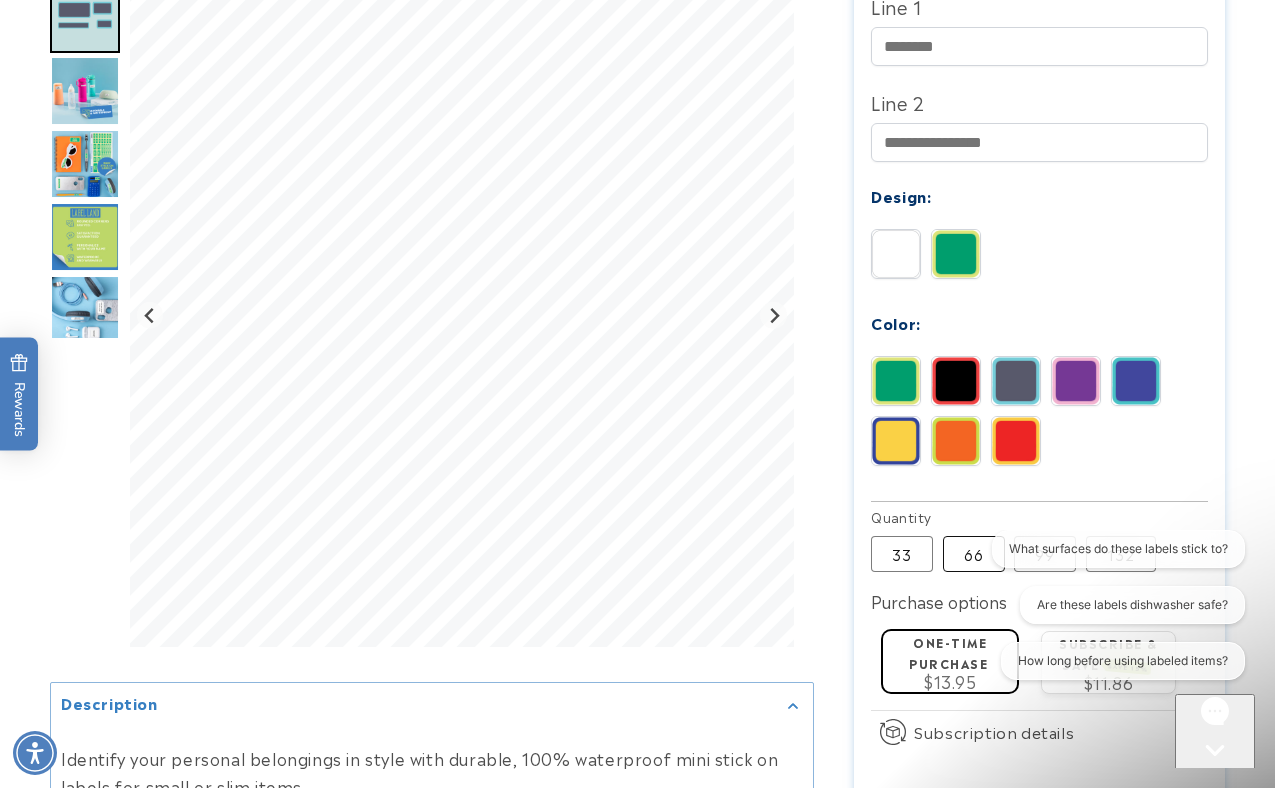 click on "66 Variant sold out or unavailable" at bounding box center (974, 554) 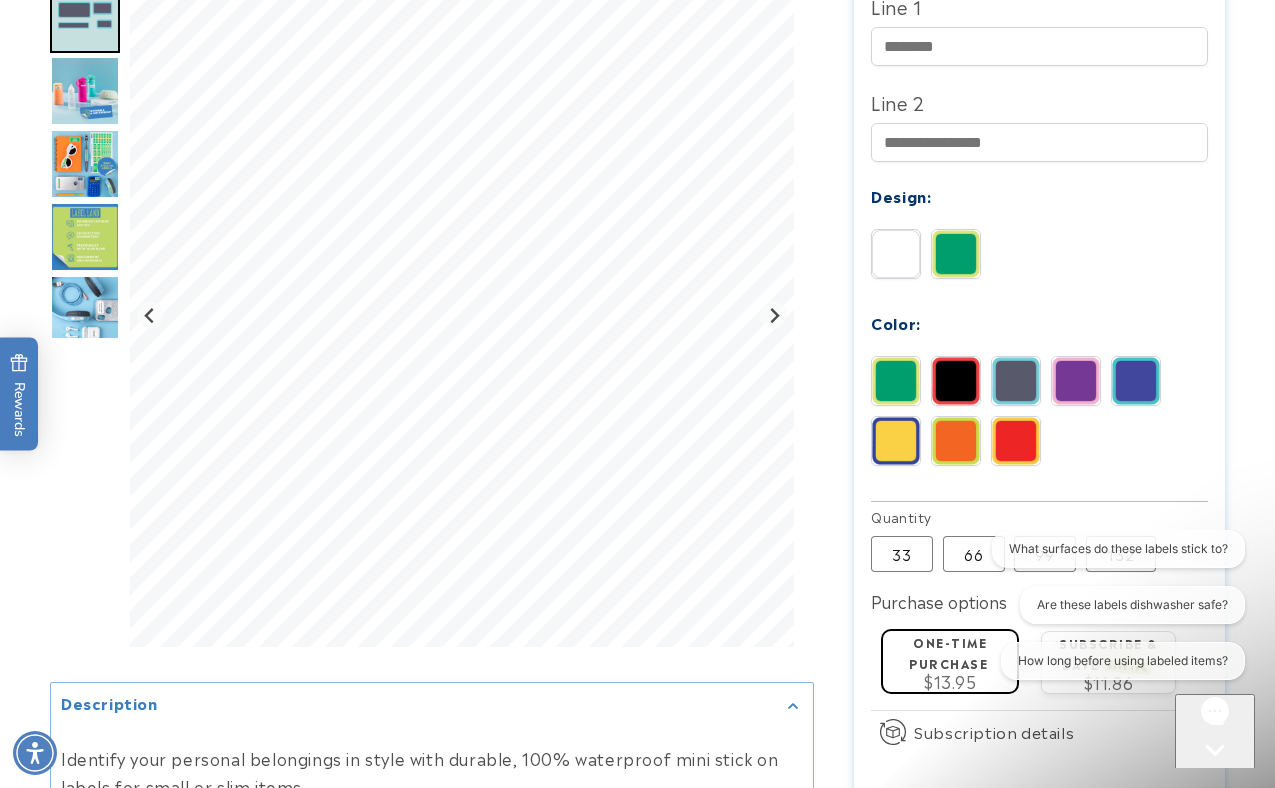 type 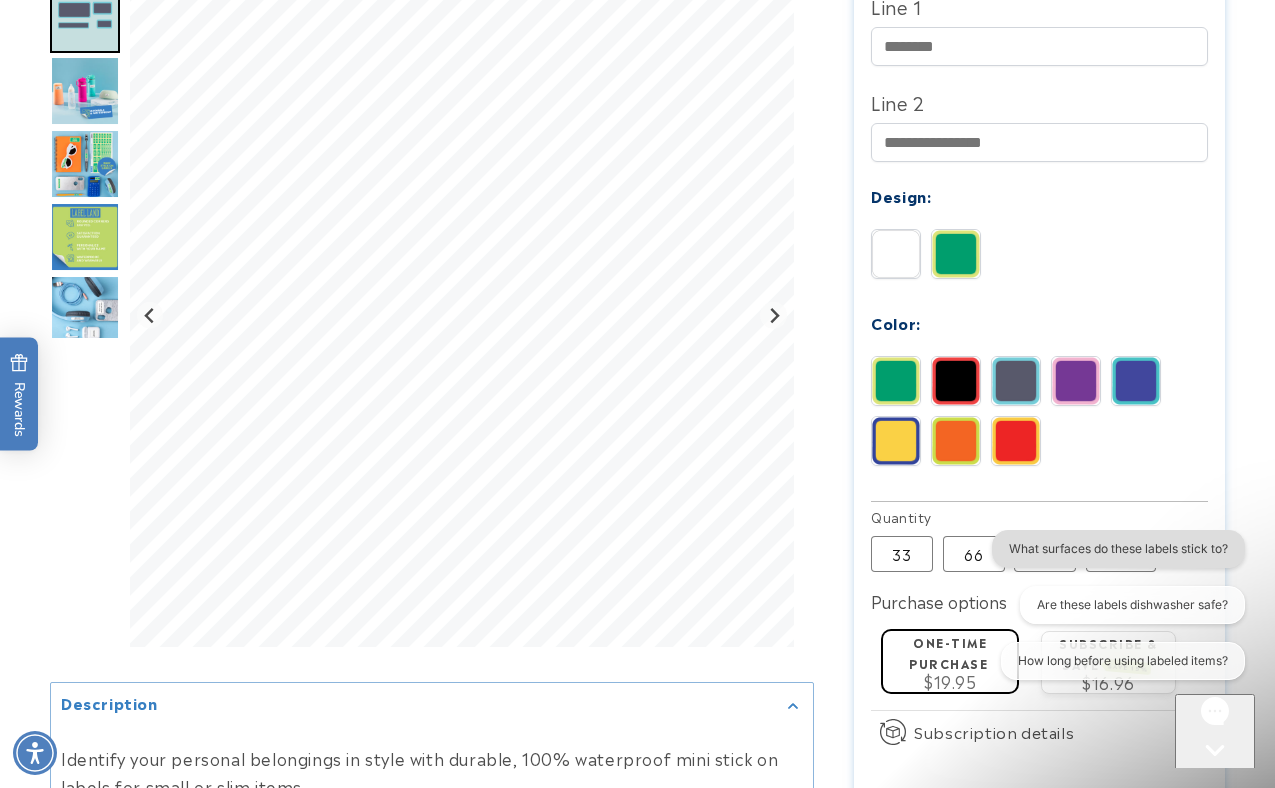 click on "What surfaces do these labels stick to?" at bounding box center [1118, 549] 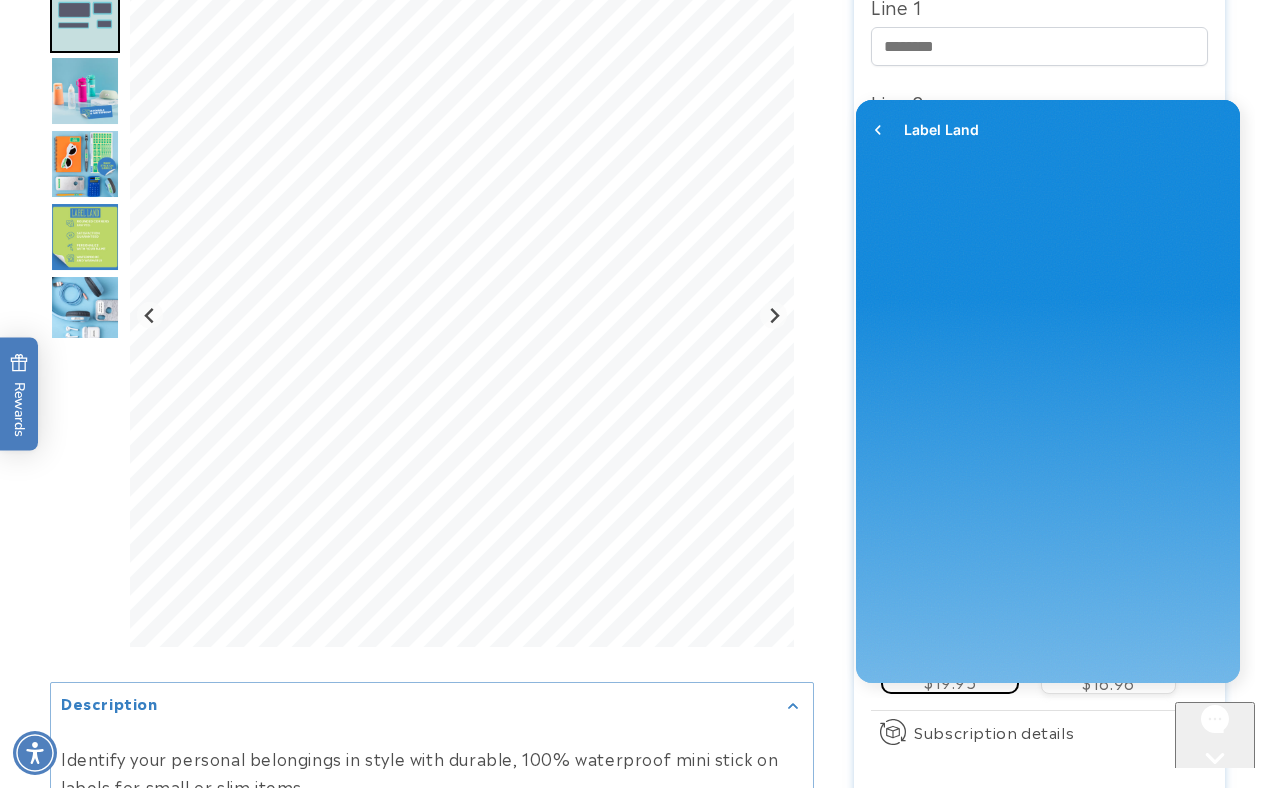 scroll, scrollTop: 0, scrollLeft: 0, axis: both 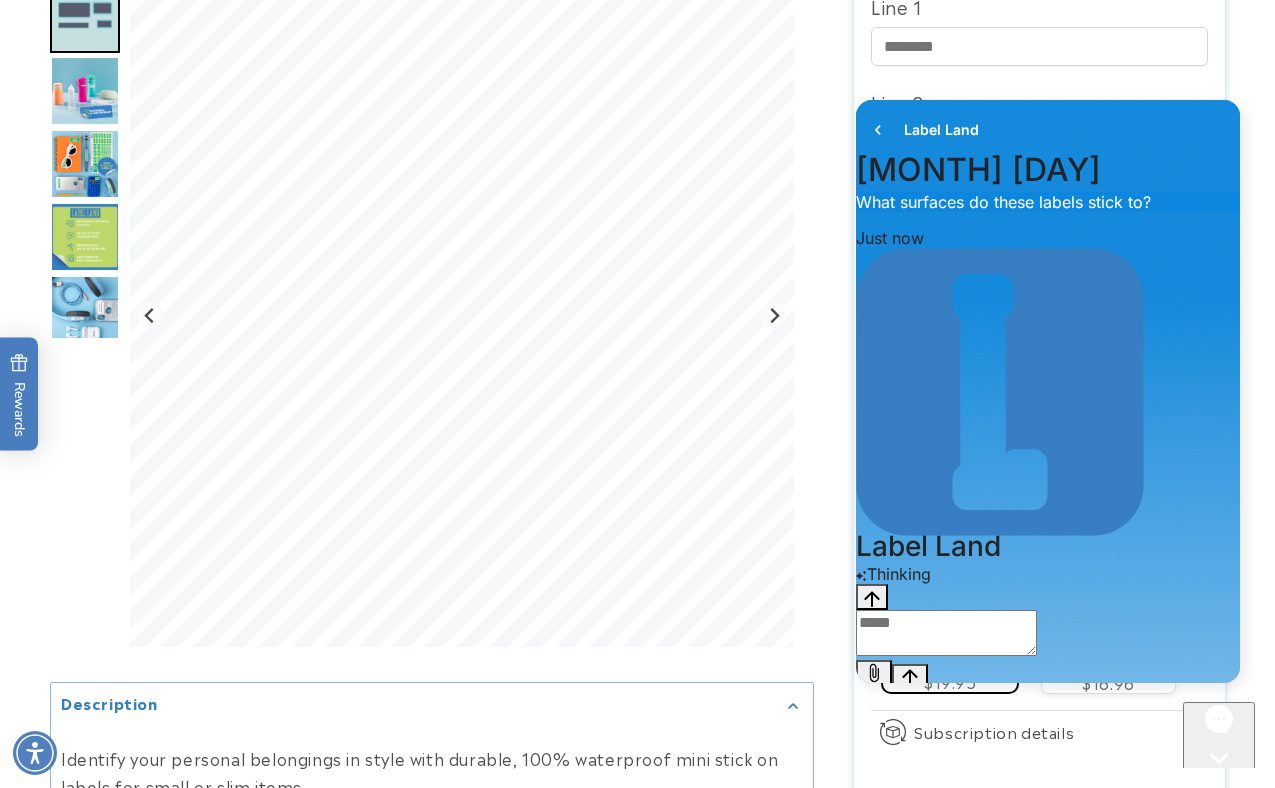 click at bounding box center [637, 1149] 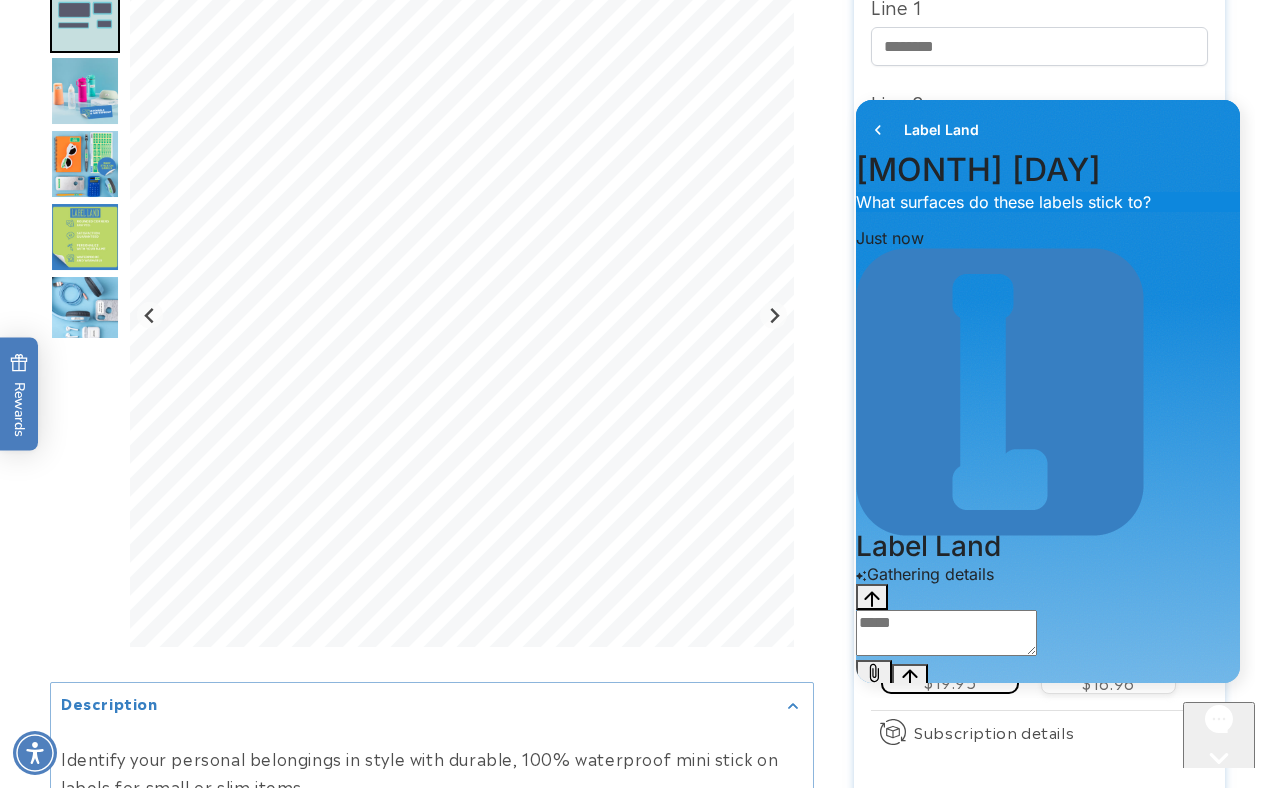 click at bounding box center [637, 212] 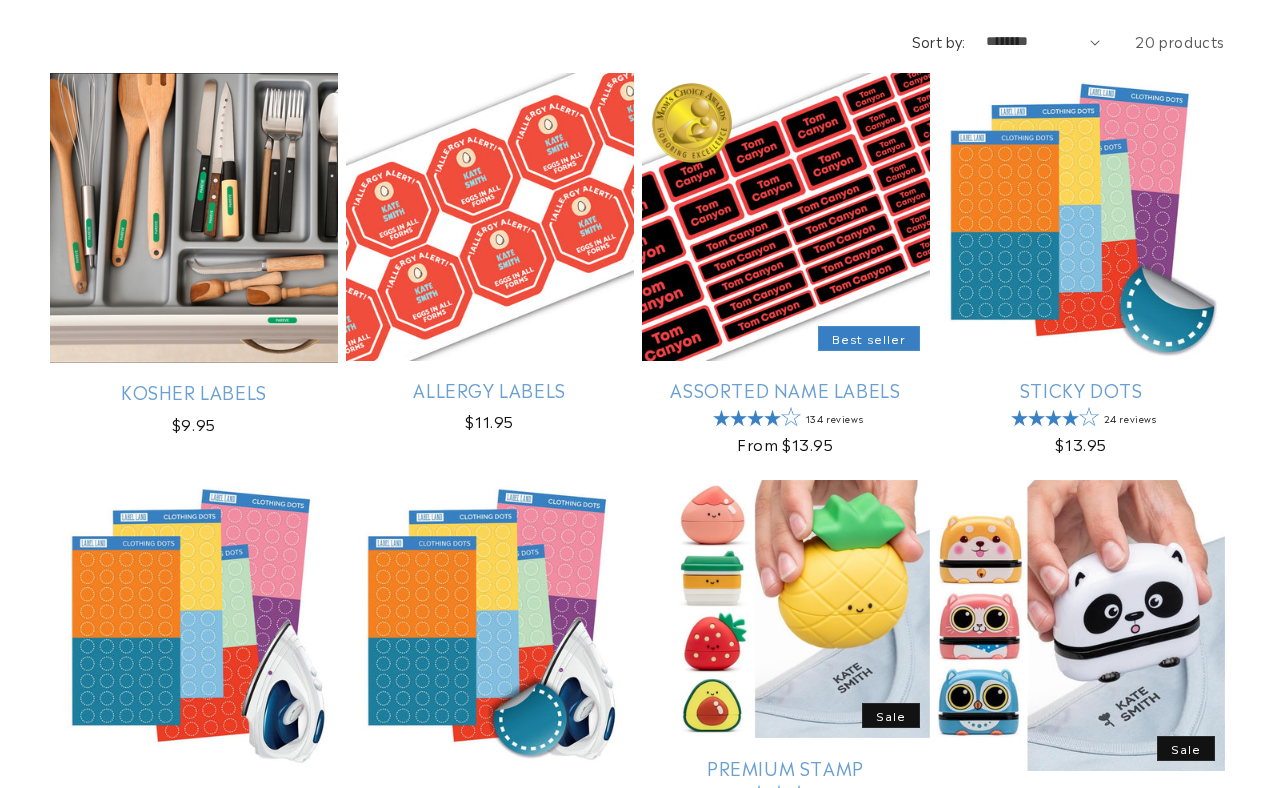 scroll, scrollTop: 373, scrollLeft: 0, axis: vertical 